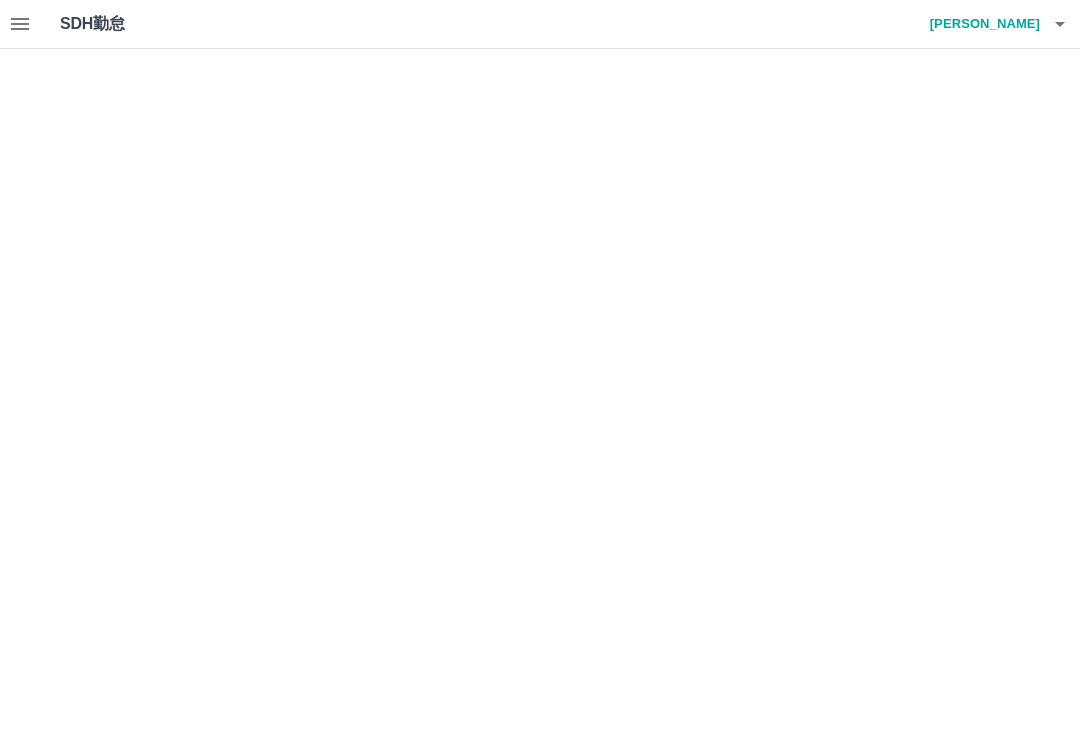 scroll, scrollTop: 0, scrollLeft: 0, axis: both 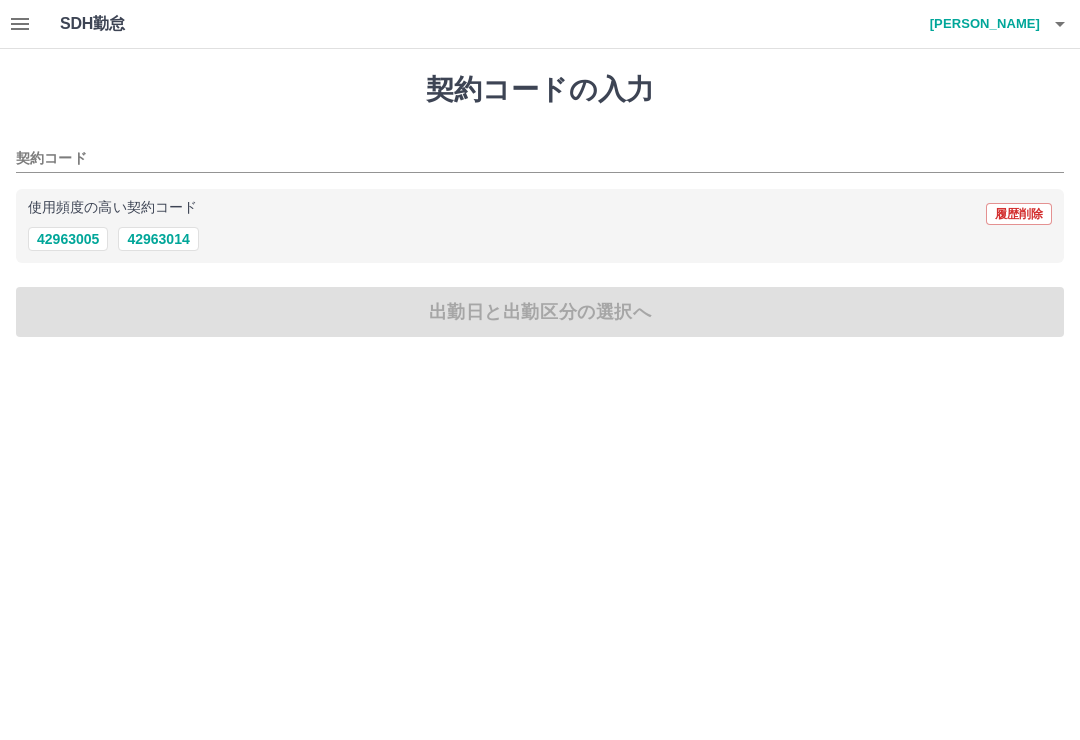 click on "42963014" at bounding box center (158, 239) 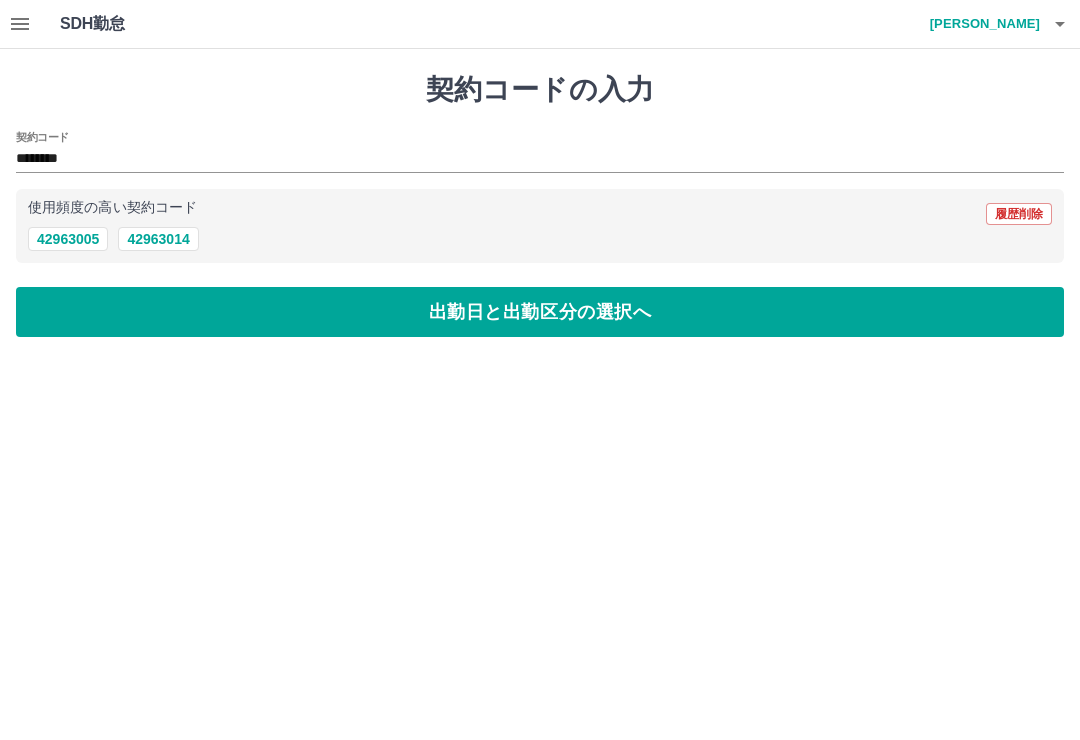 click on "出勤日と出勤区分の選択へ" at bounding box center [540, 312] 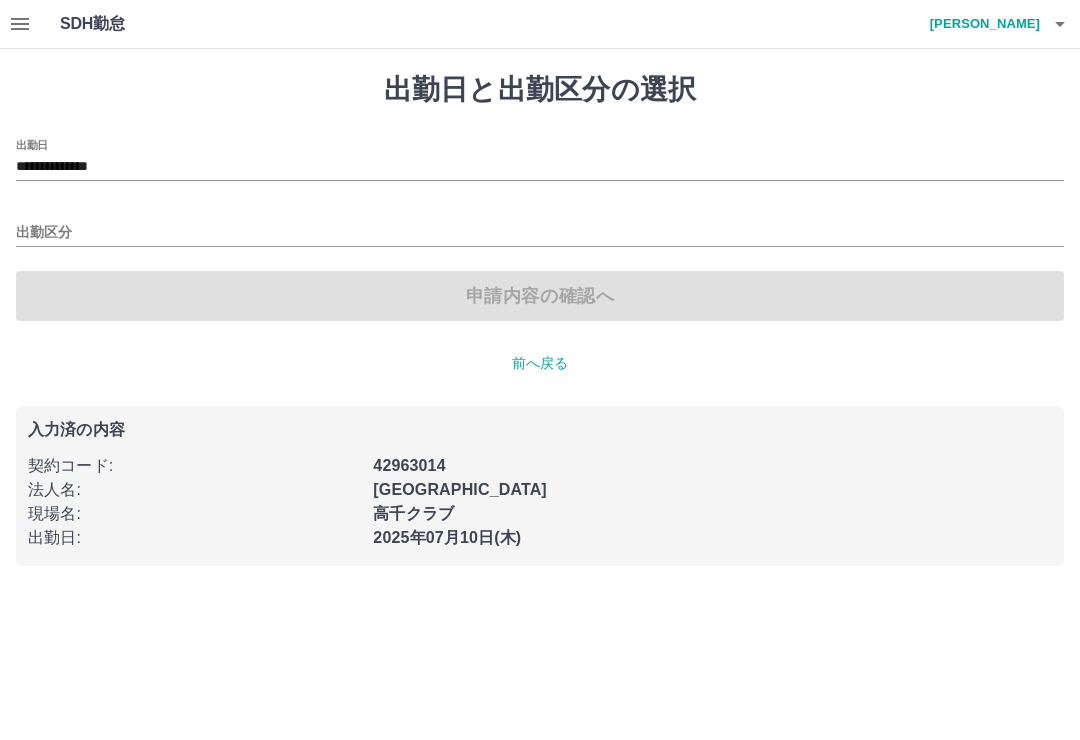 click 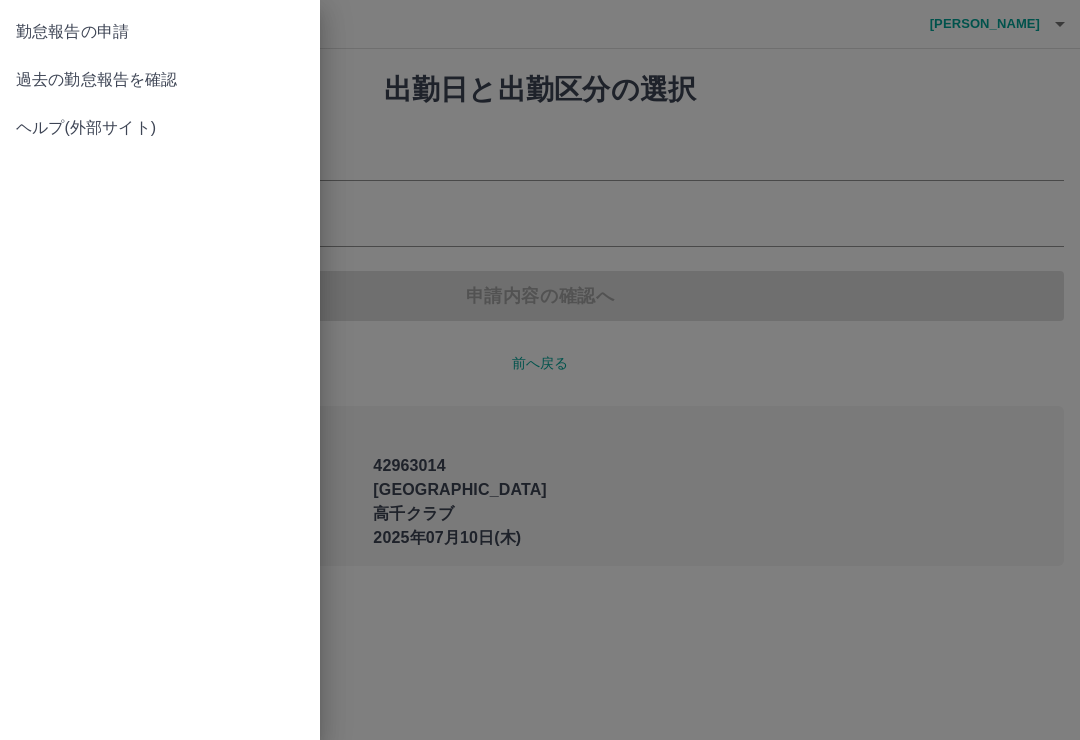 click on "過去の勤怠報告を確認" at bounding box center (160, 80) 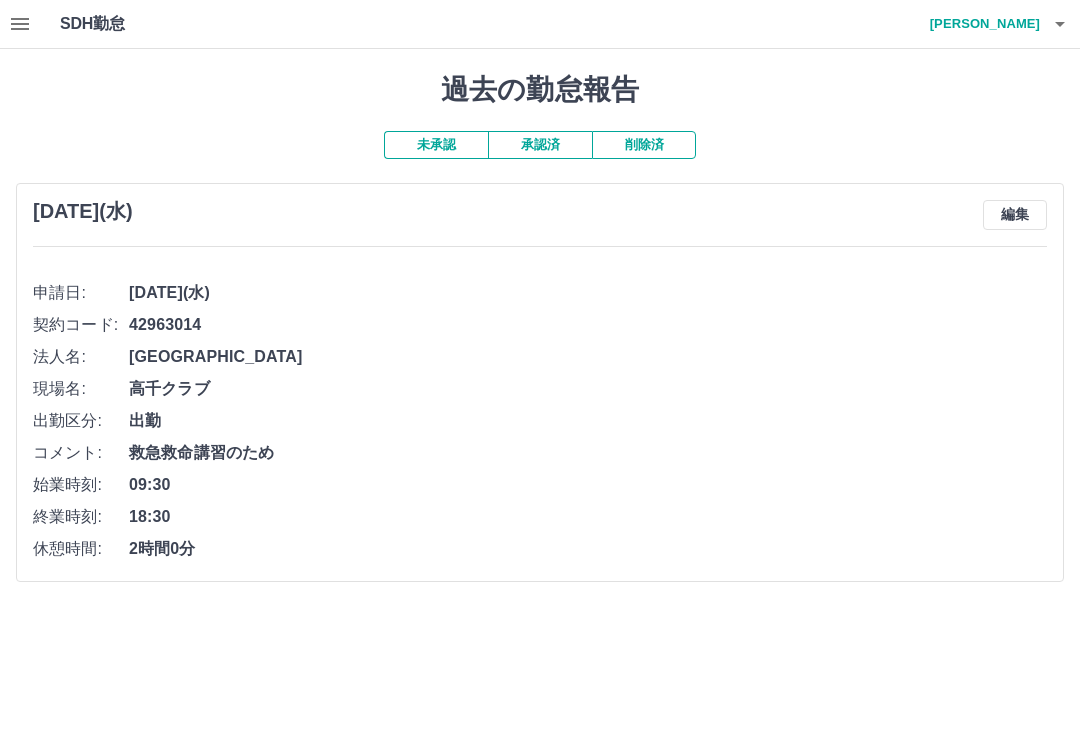 click on "承認済" at bounding box center (540, 145) 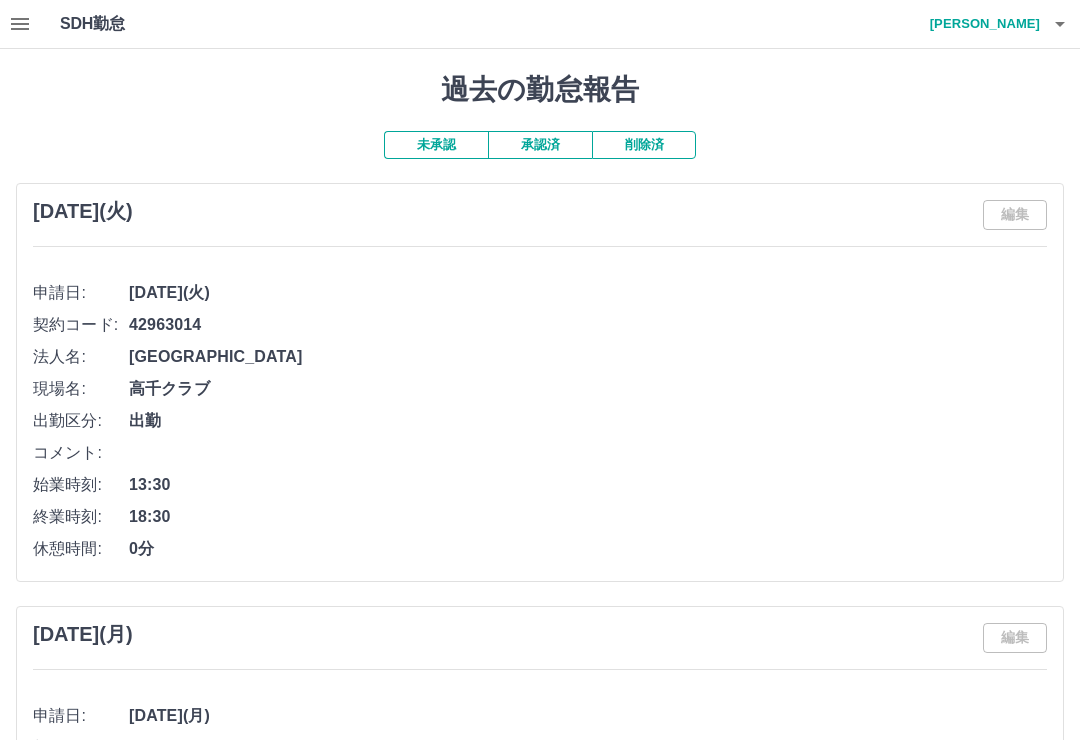 click on "未承認" at bounding box center [436, 145] 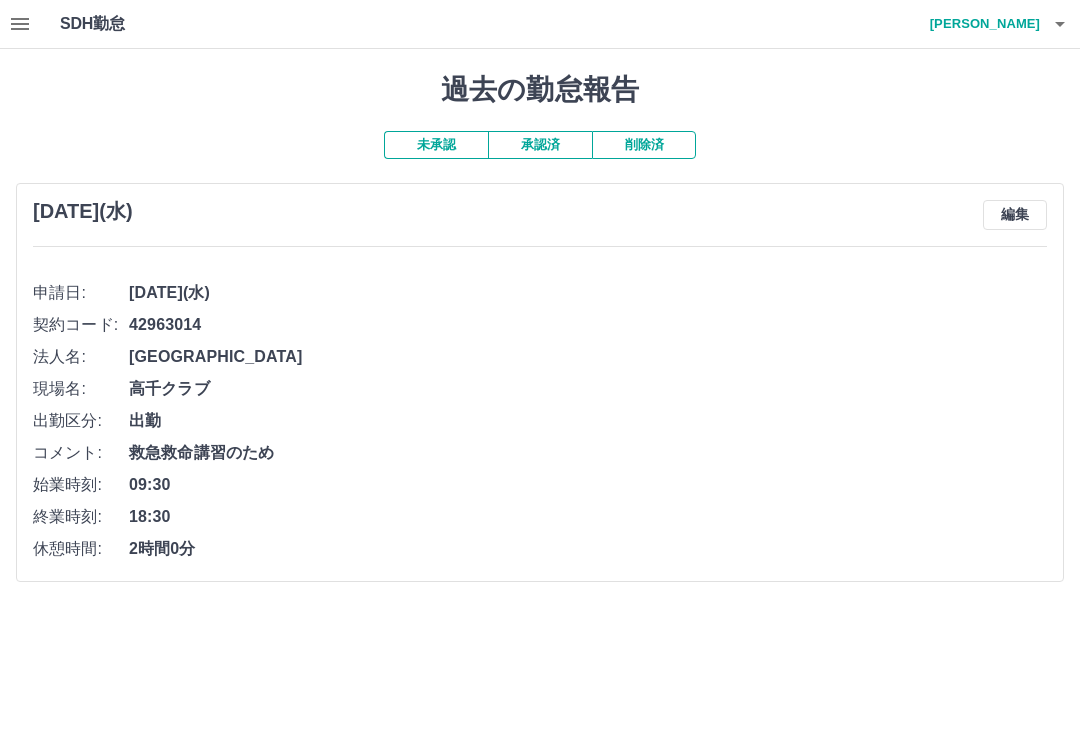 click on "編集" at bounding box center [1015, 215] 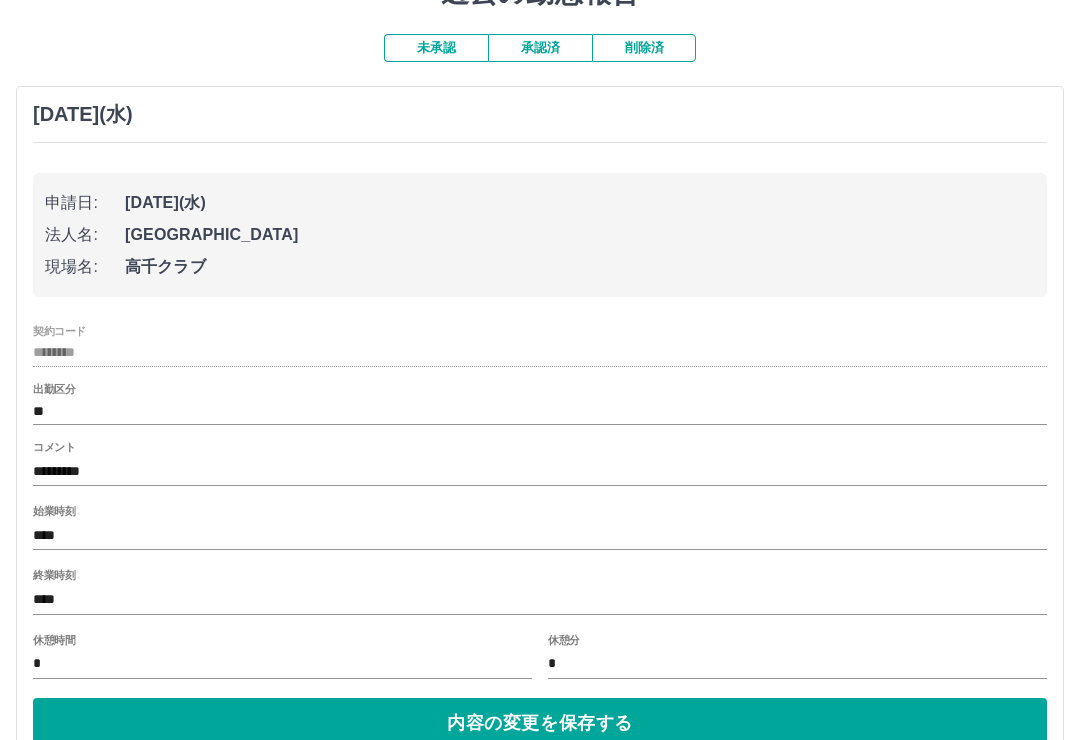 click on "****" at bounding box center [540, 599] 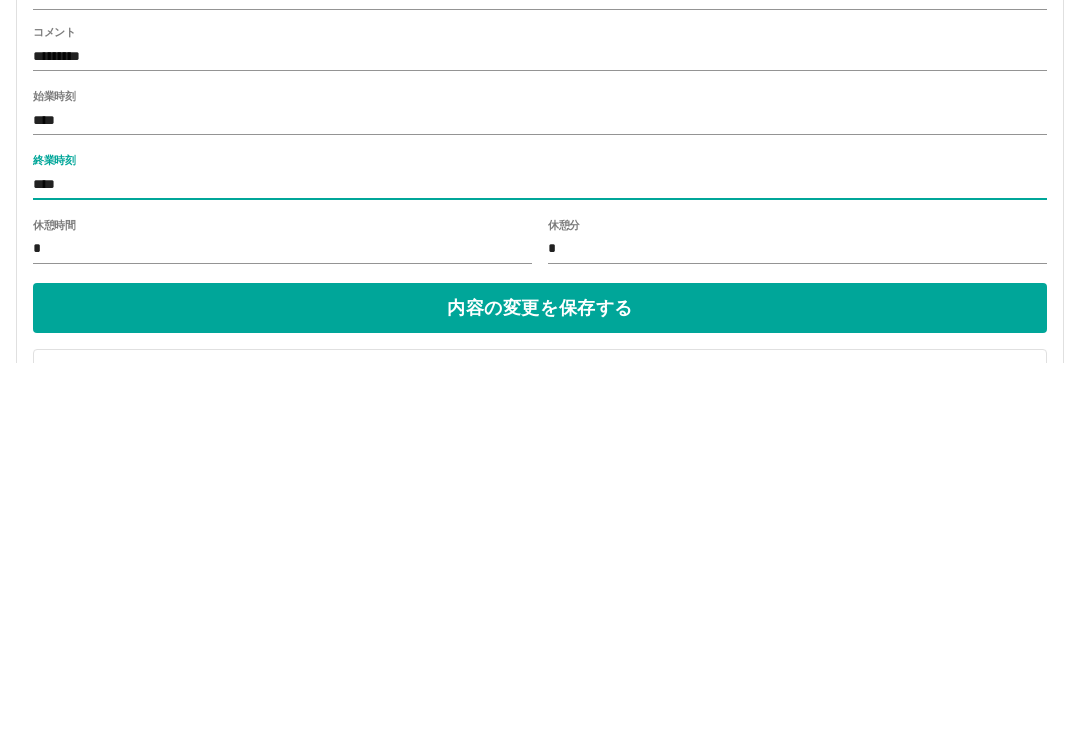 click on "*" at bounding box center (282, 626) 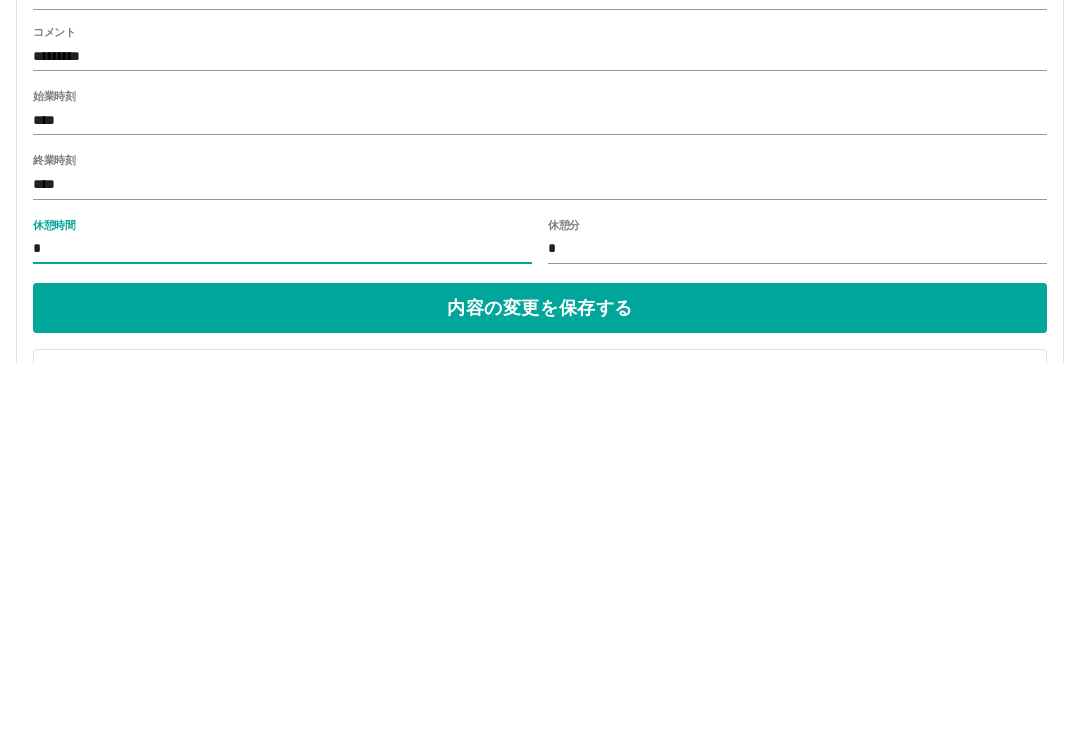 click on "*" at bounding box center [282, 626] 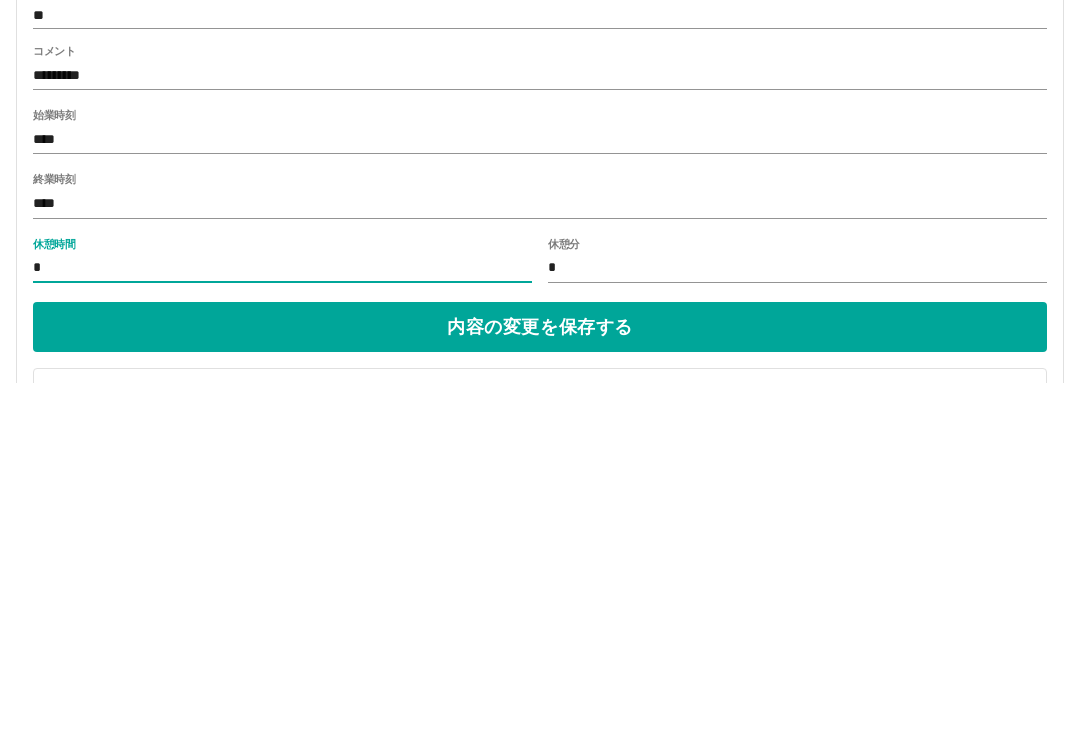 type on "*" 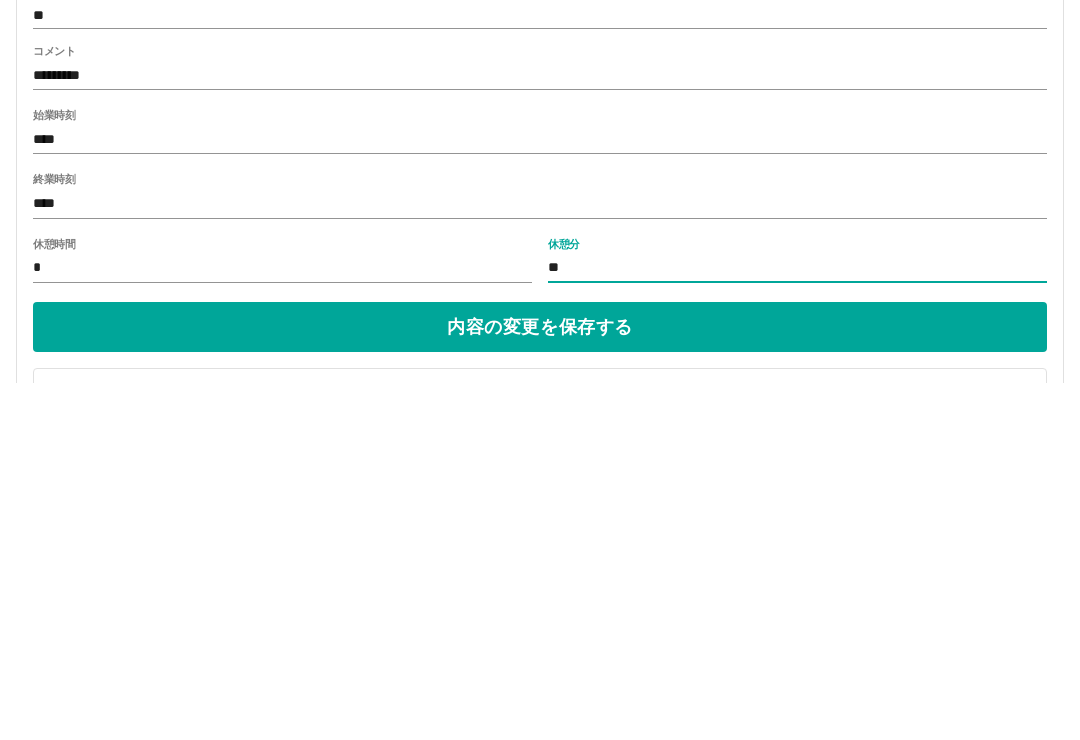 type on "*" 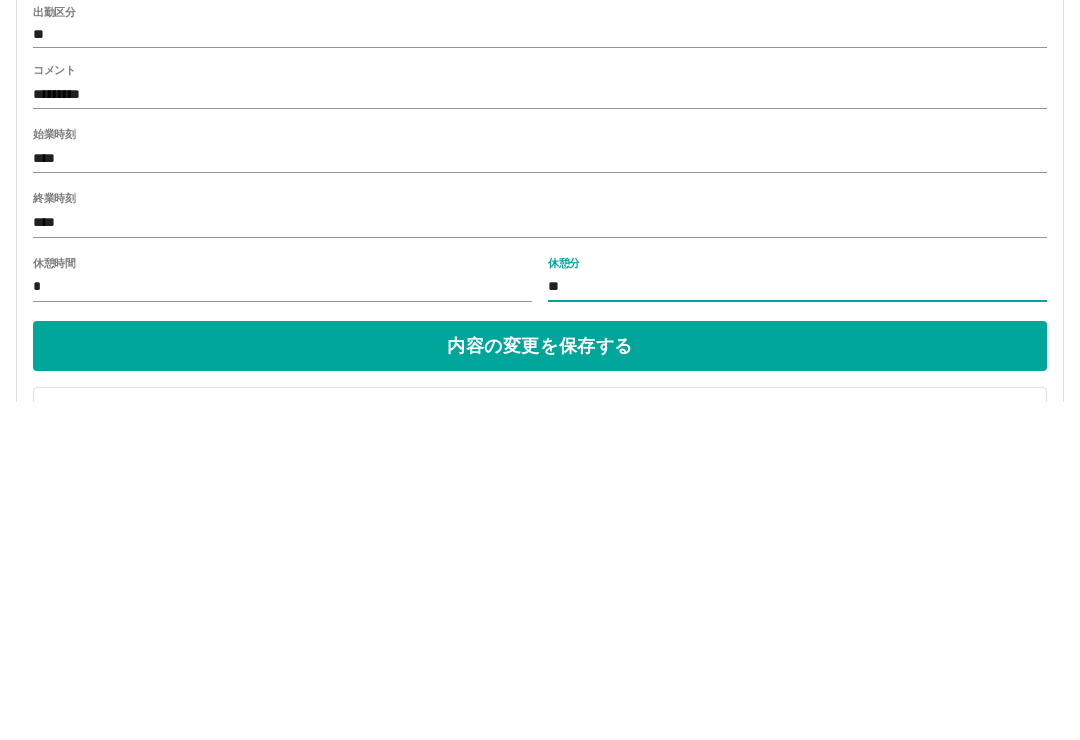 type on "**" 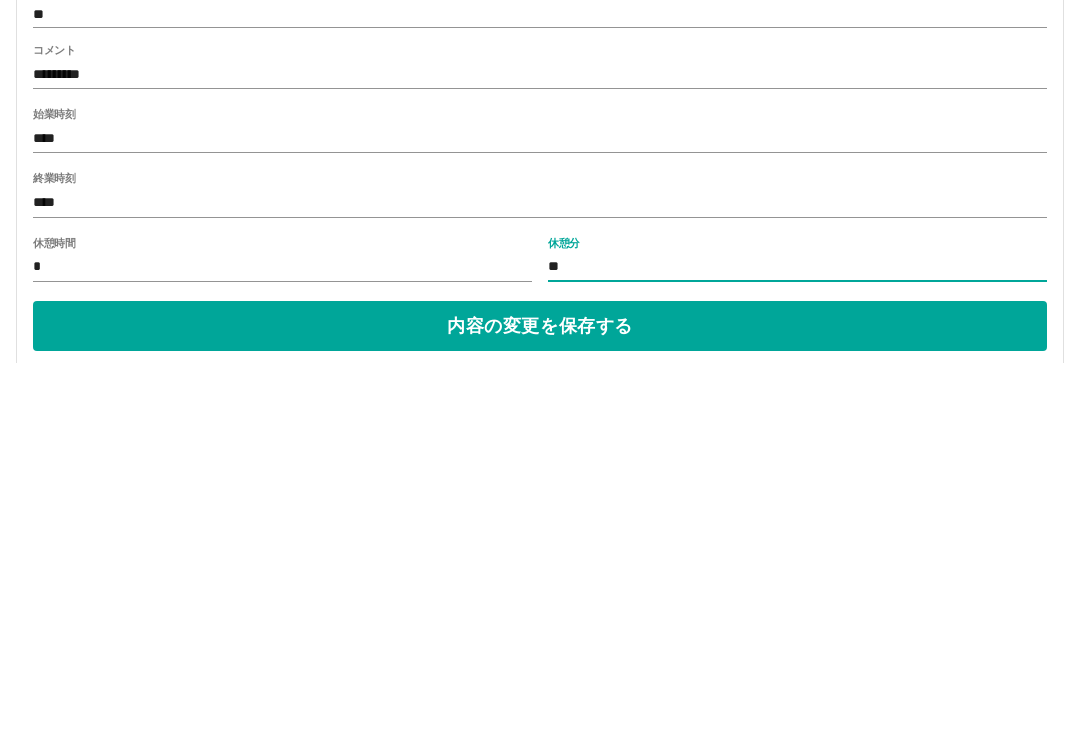 scroll, scrollTop: 122, scrollLeft: 0, axis: vertical 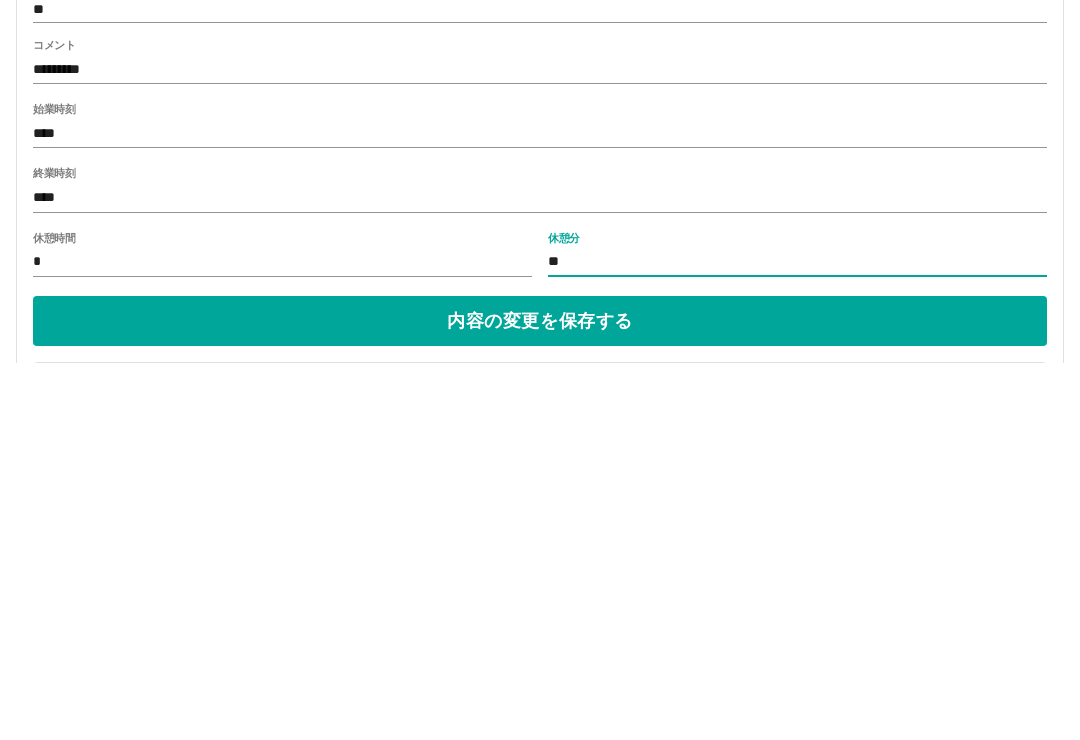 click on "内容の変更を保存する" at bounding box center (540, 698) 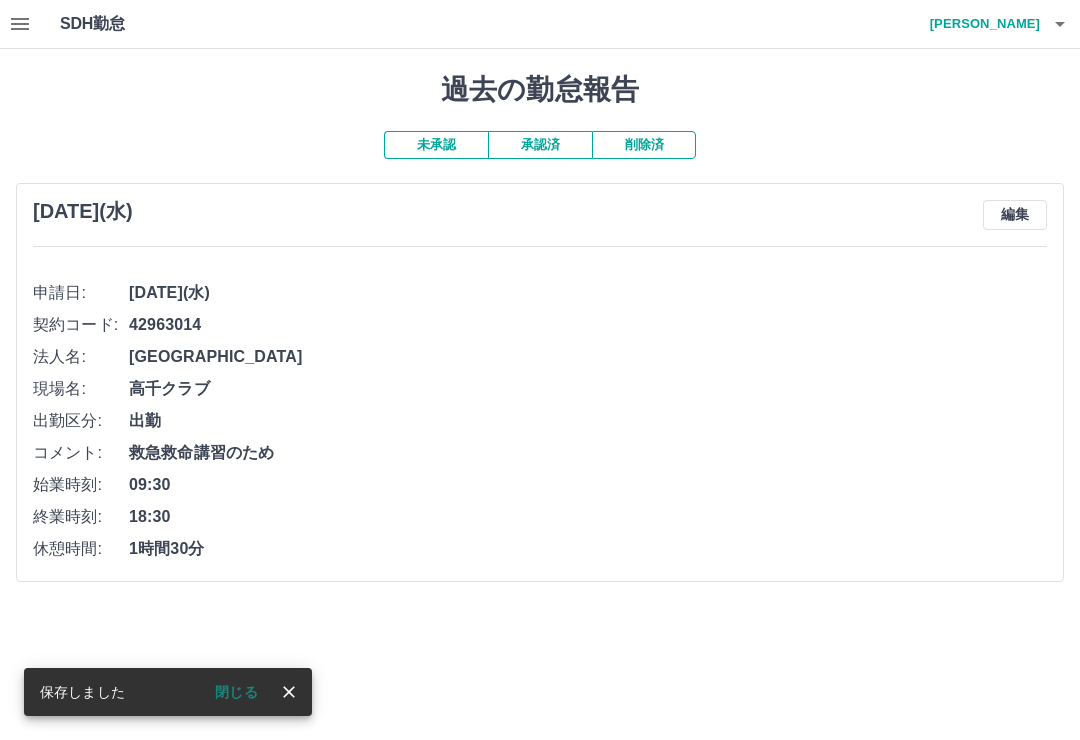 click on "編集" at bounding box center (1015, 215) 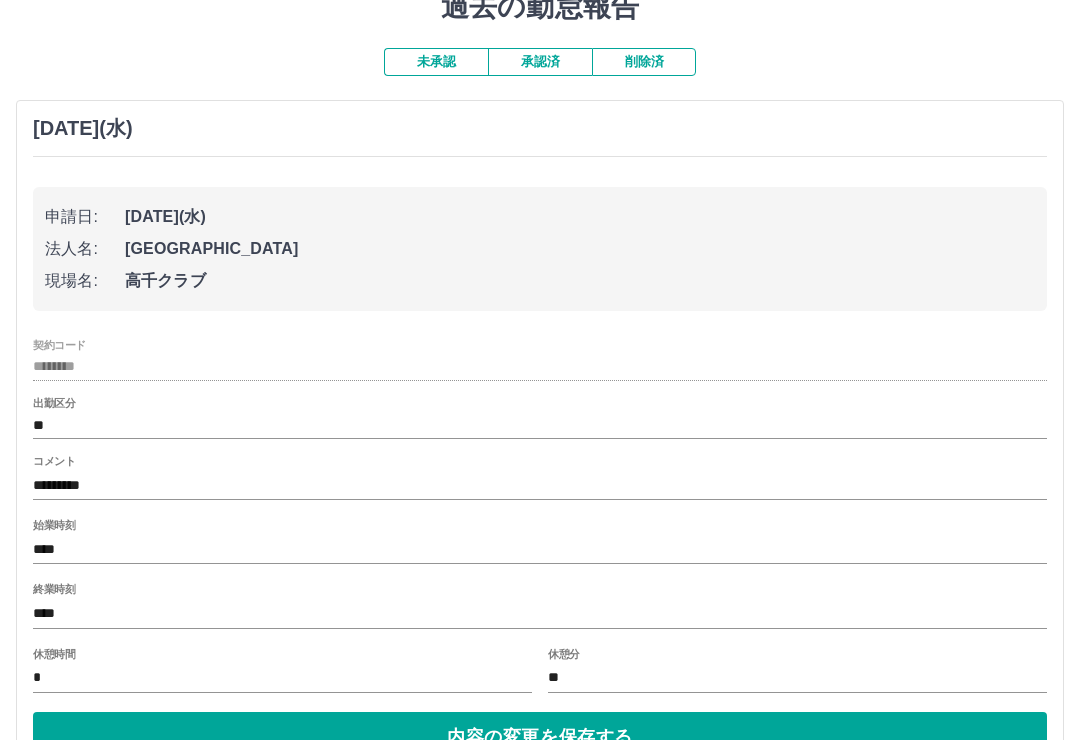 scroll, scrollTop: 83, scrollLeft: 0, axis: vertical 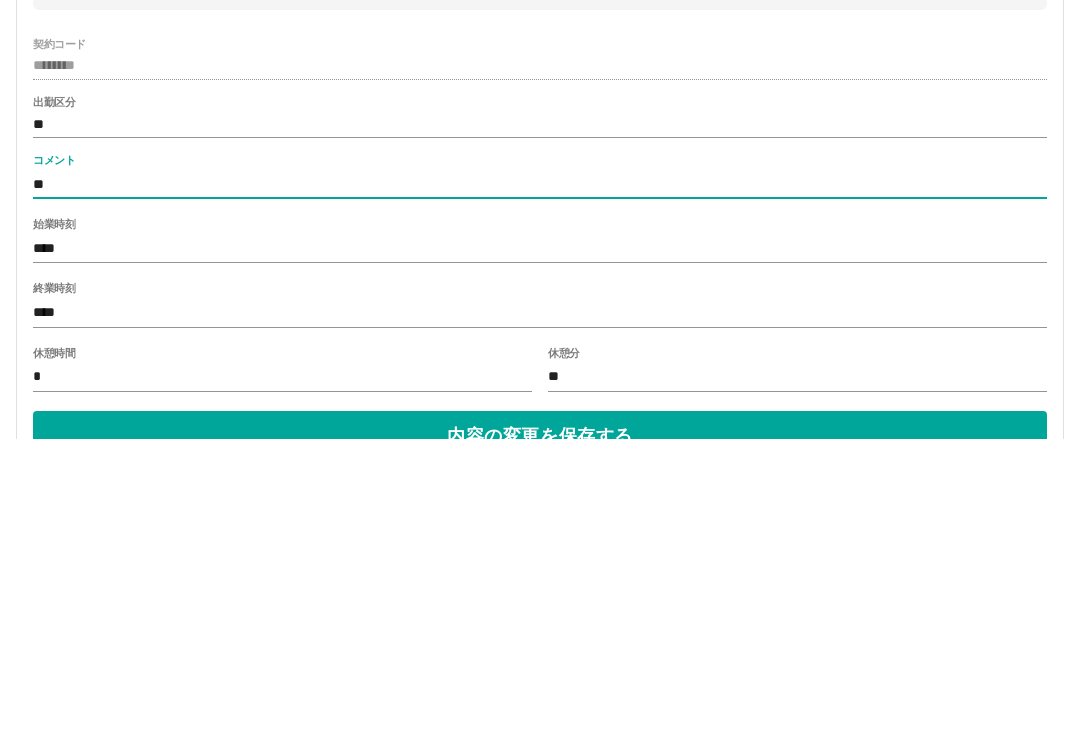 type on "*" 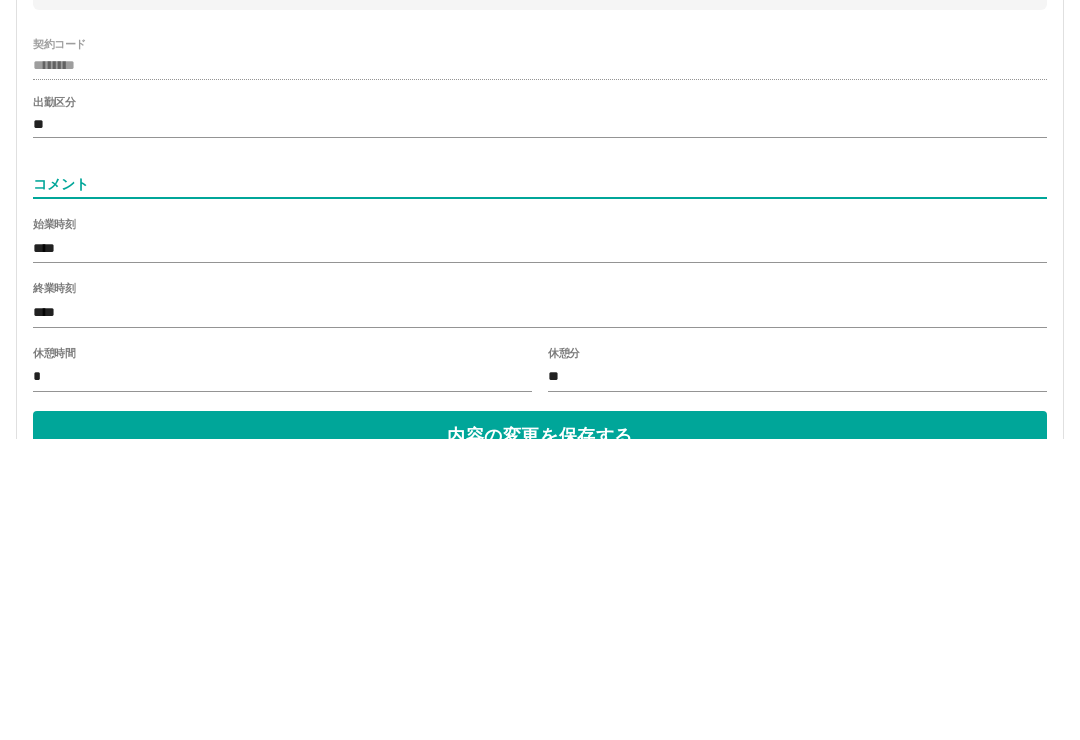 scroll, scrollTop: 178, scrollLeft: 0, axis: vertical 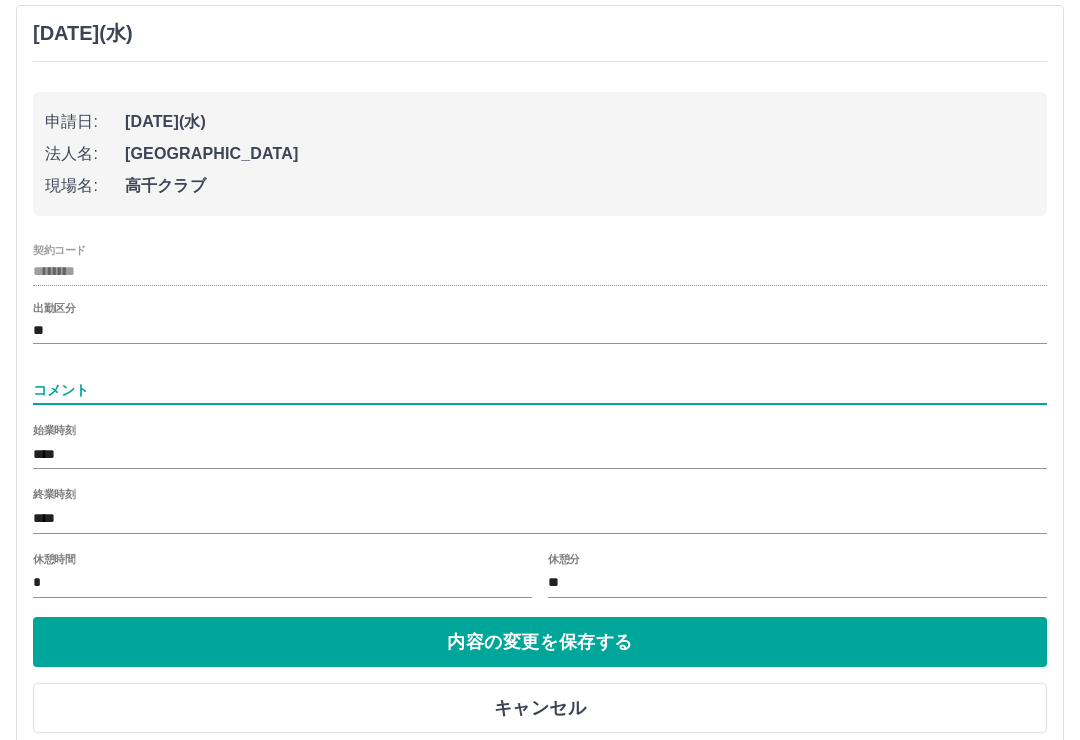 click on "コメント" at bounding box center [540, 390] 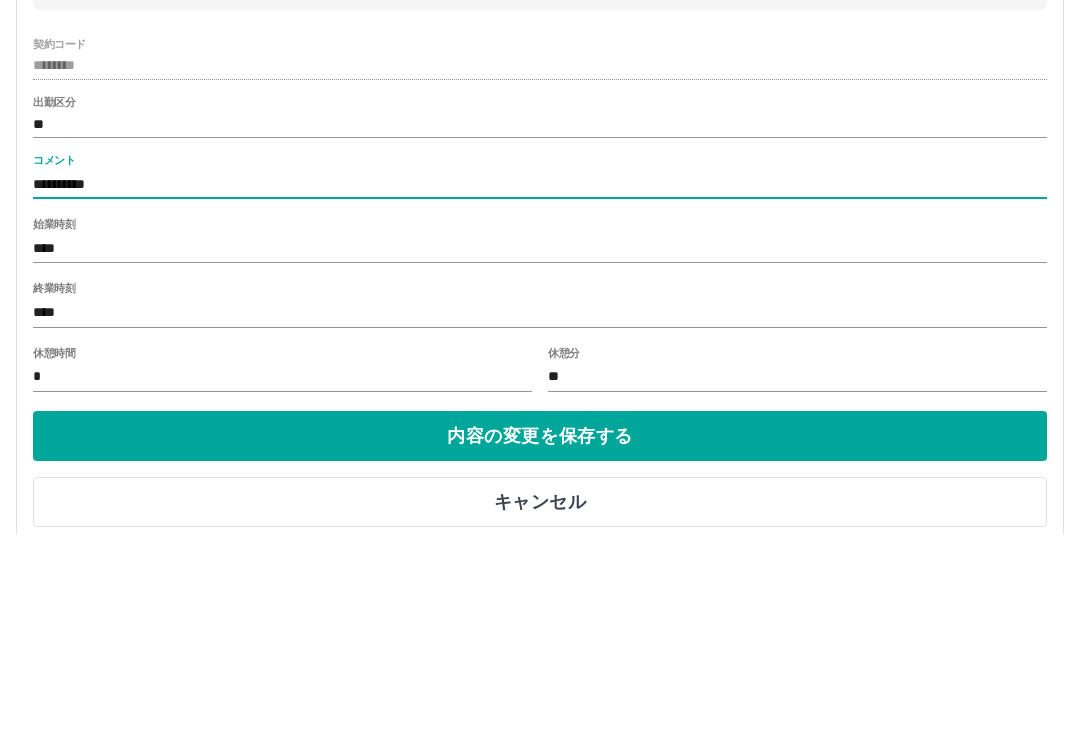 click on "**********" at bounding box center [540, 422] 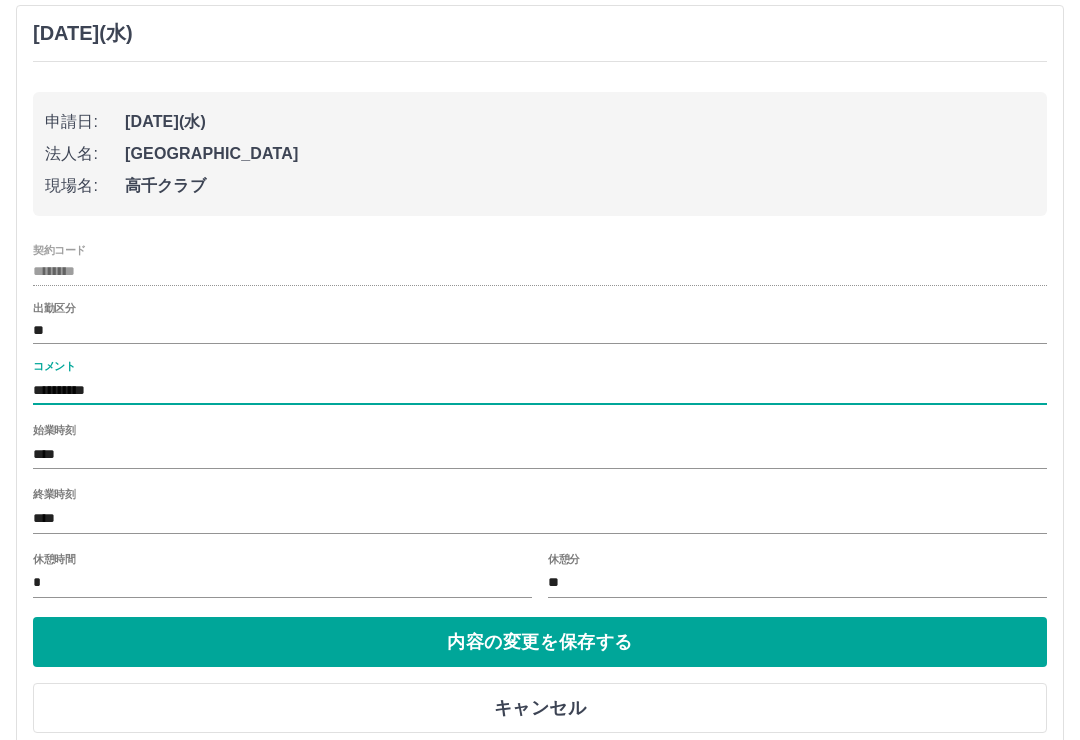 click on "**********" at bounding box center [540, 390] 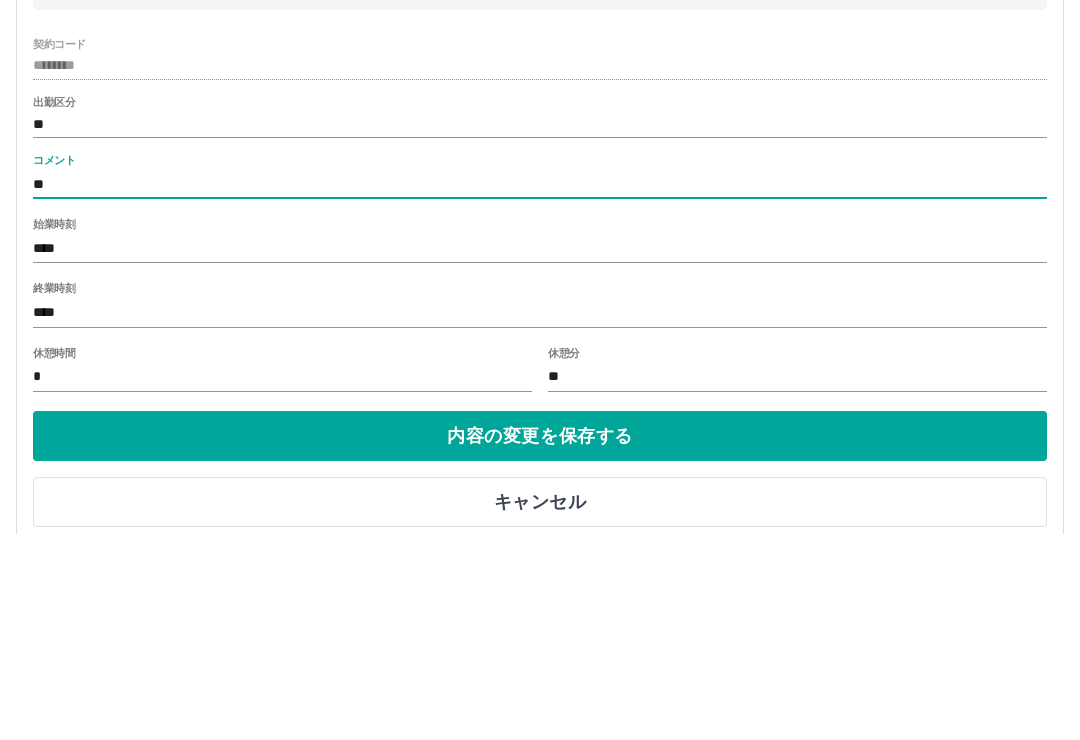 type on "*" 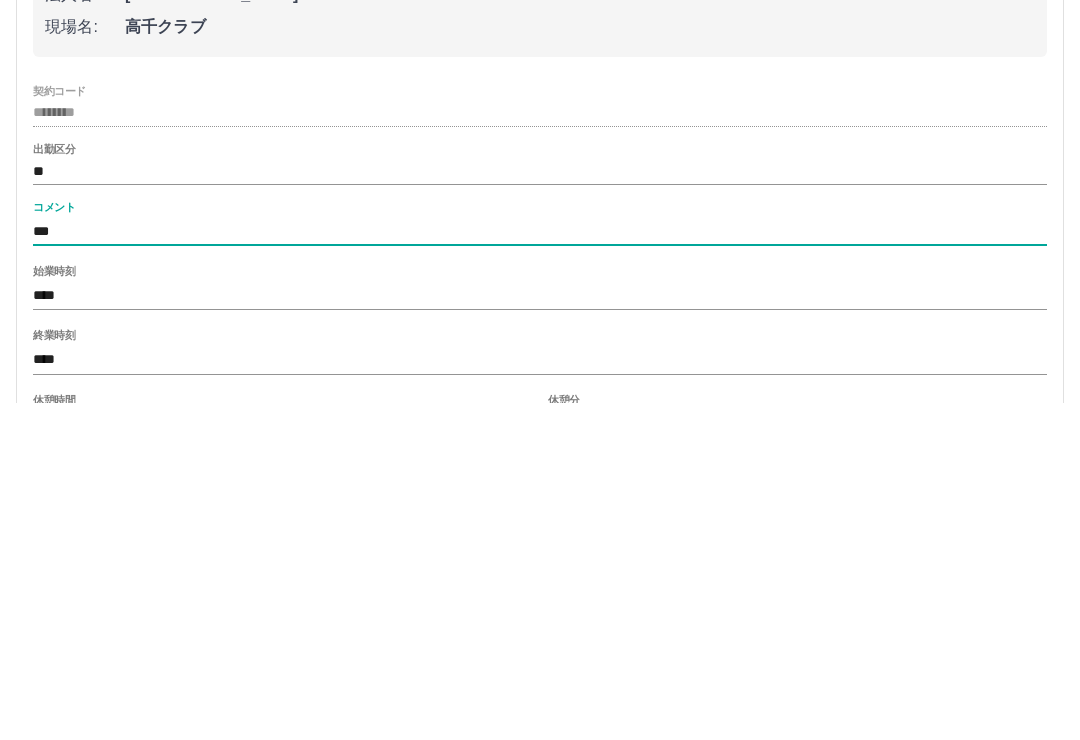 scroll, scrollTop: 12, scrollLeft: 0, axis: vertical 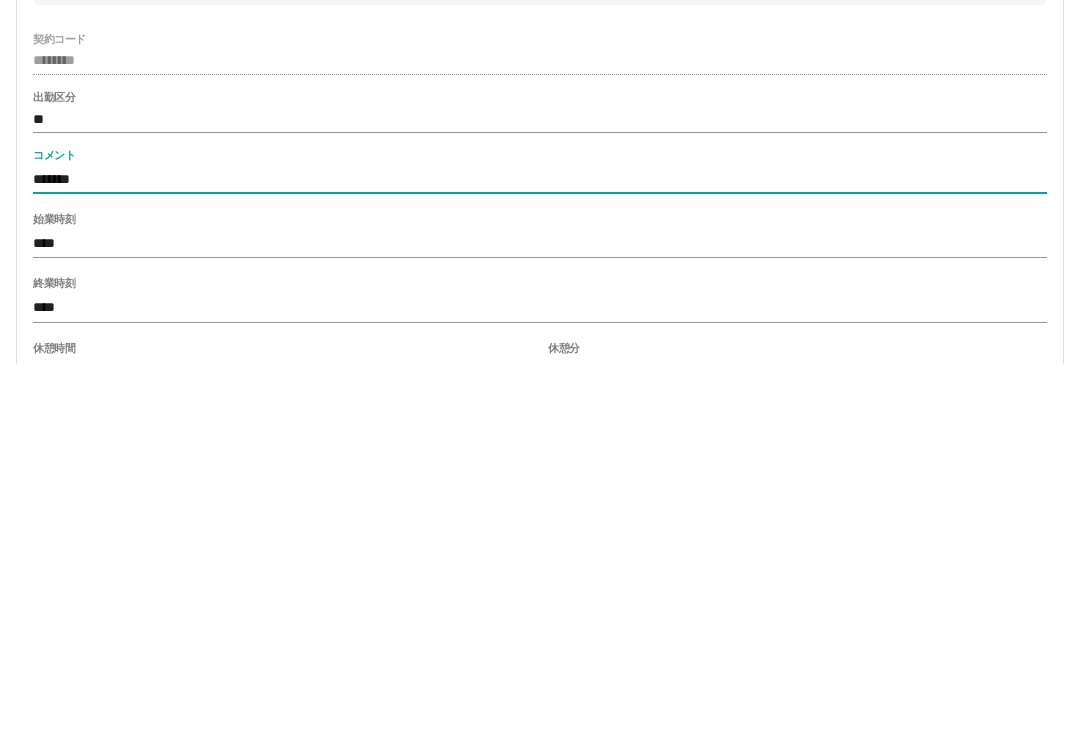 type on "******" 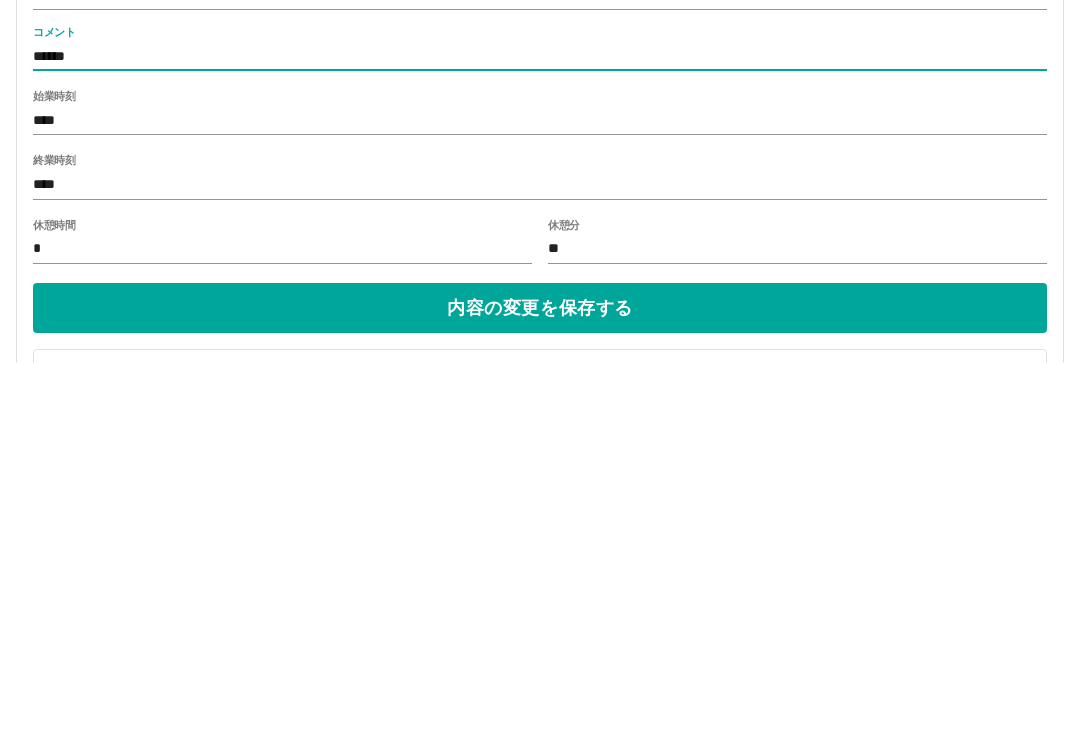 scroll, scrollTop: 140, scrollLeft: 0, axis: vertical 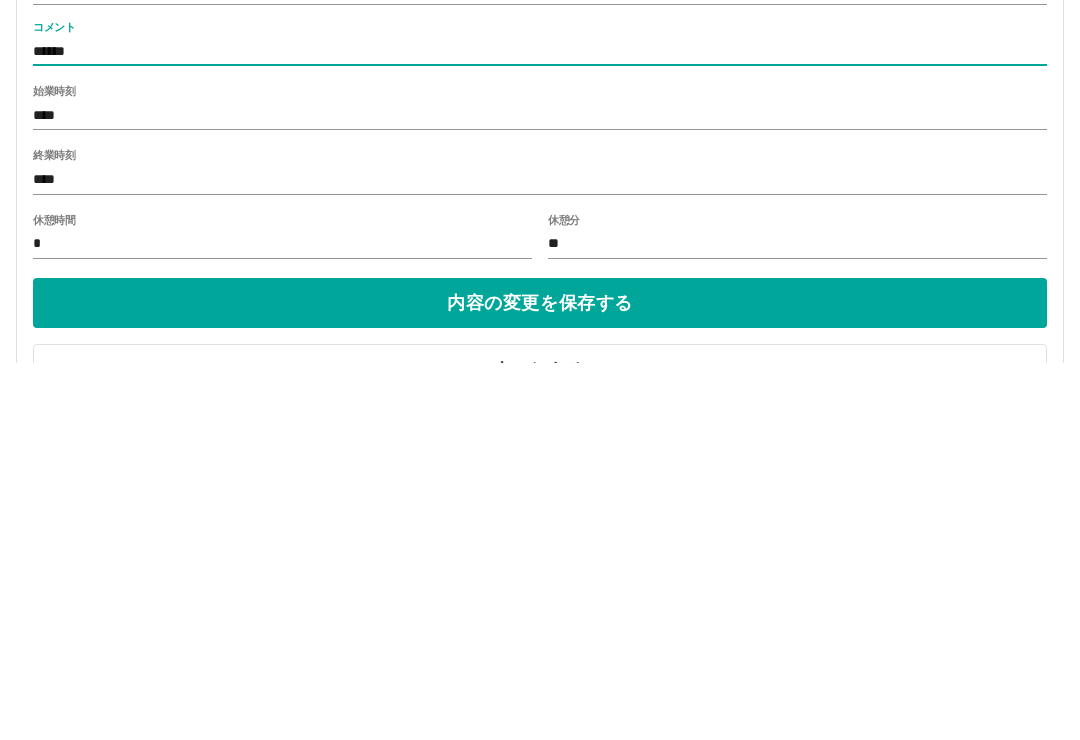 click on "内容の変更を保存する" at bounding box center (540, 680) 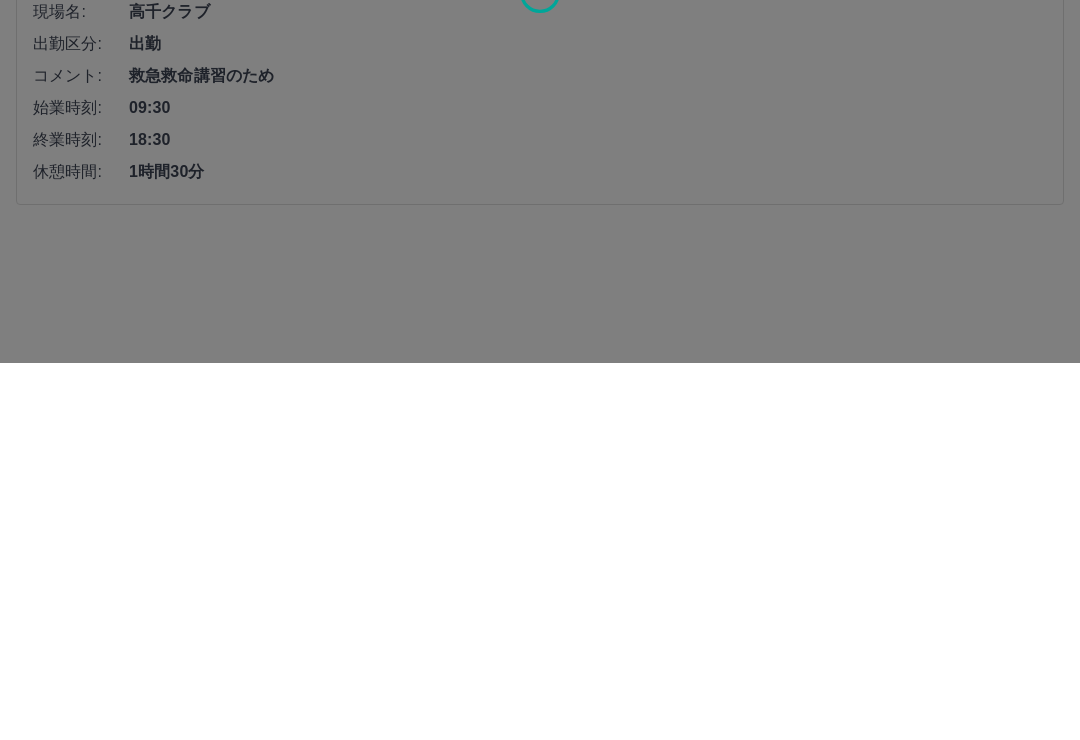 scroll, scrollTop: 0, scrollLeft: 0, axis: both 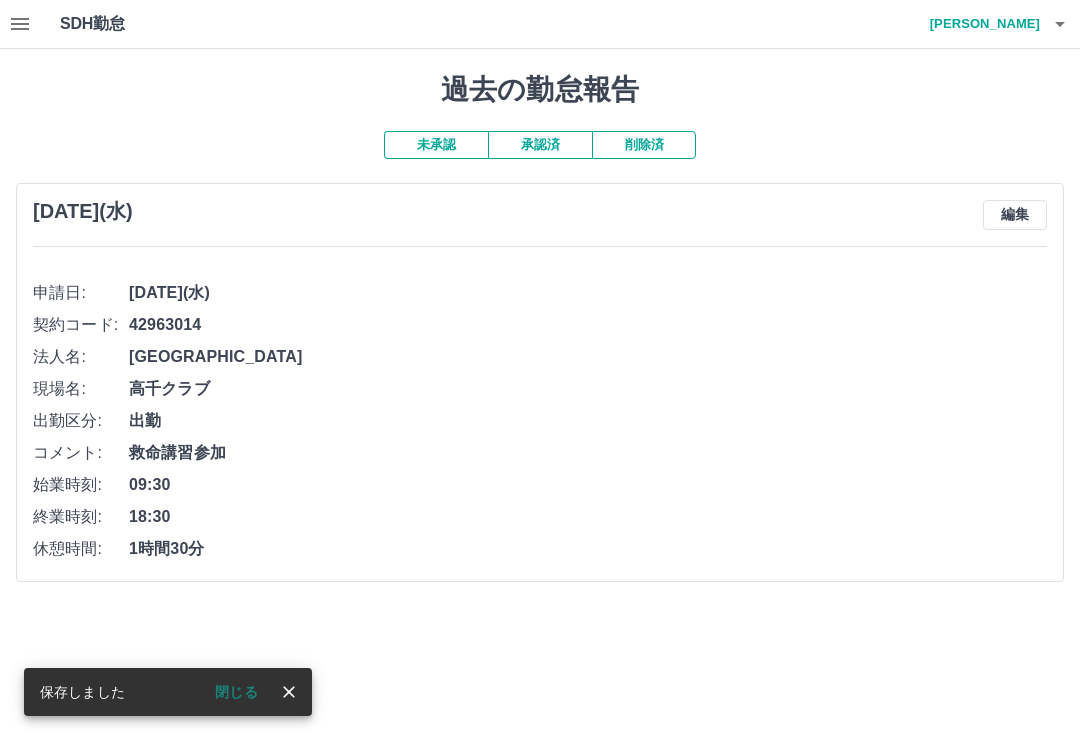 click at bounding box center (20, 24) 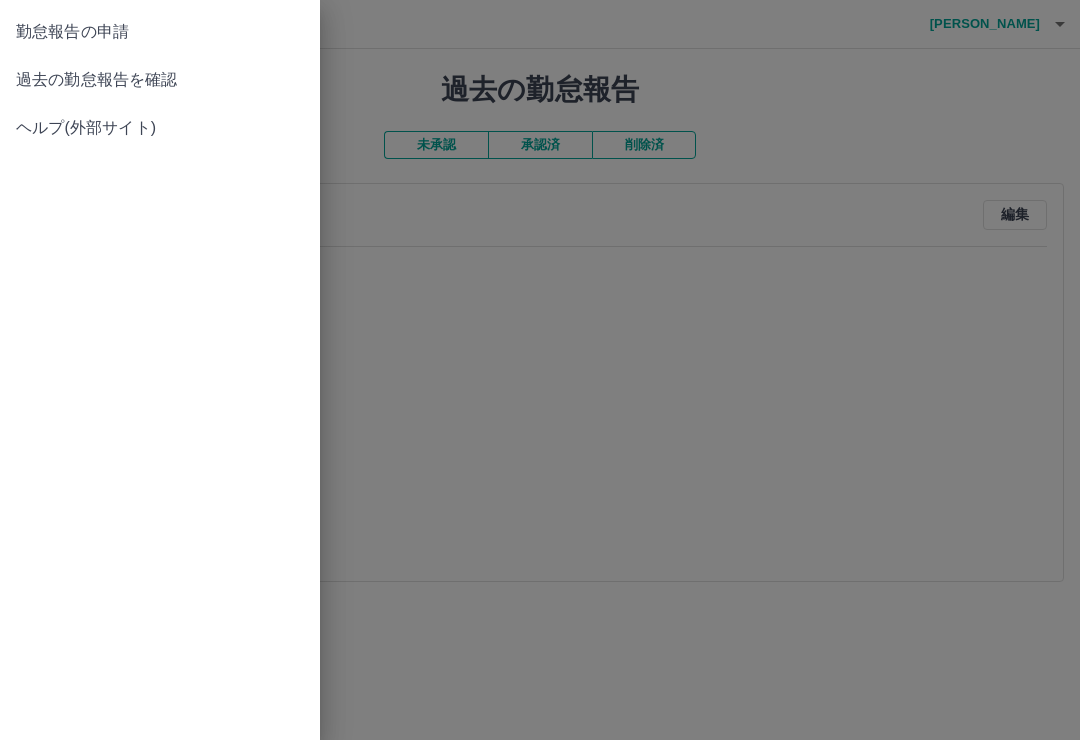 click on "勤怠報告の申請" at bounding box center (160, 32) 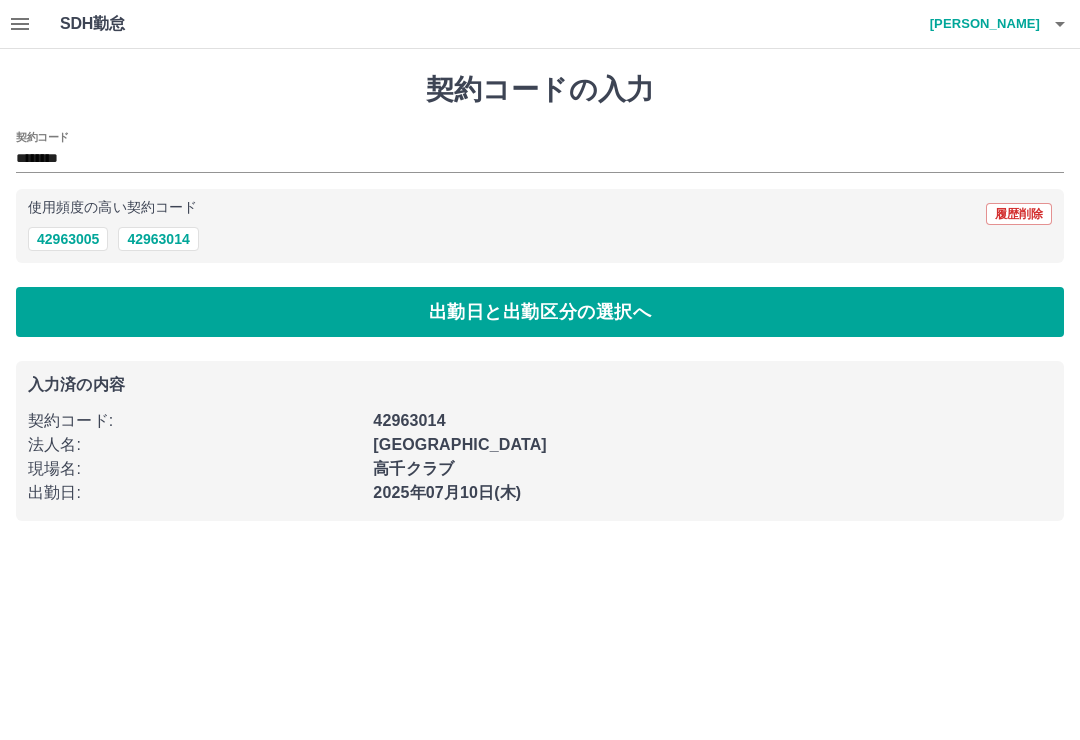 click on "42963014" at bounding box center (158, 239) 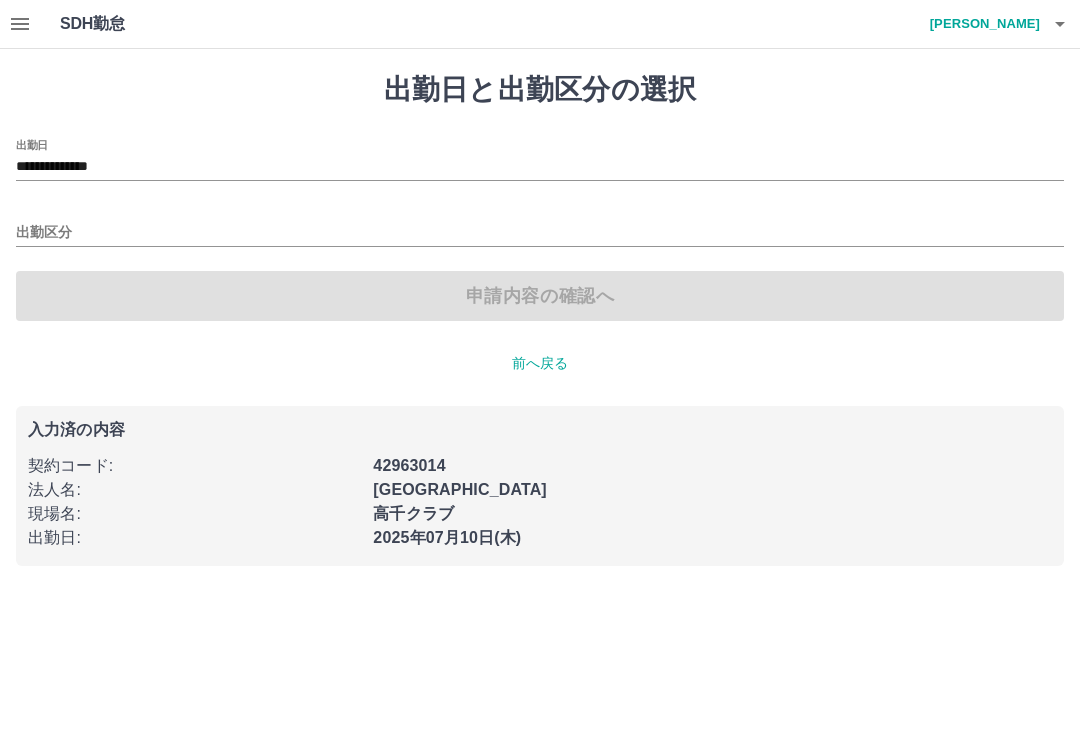 click on "出勤区分" at bounding box center (540, 233) 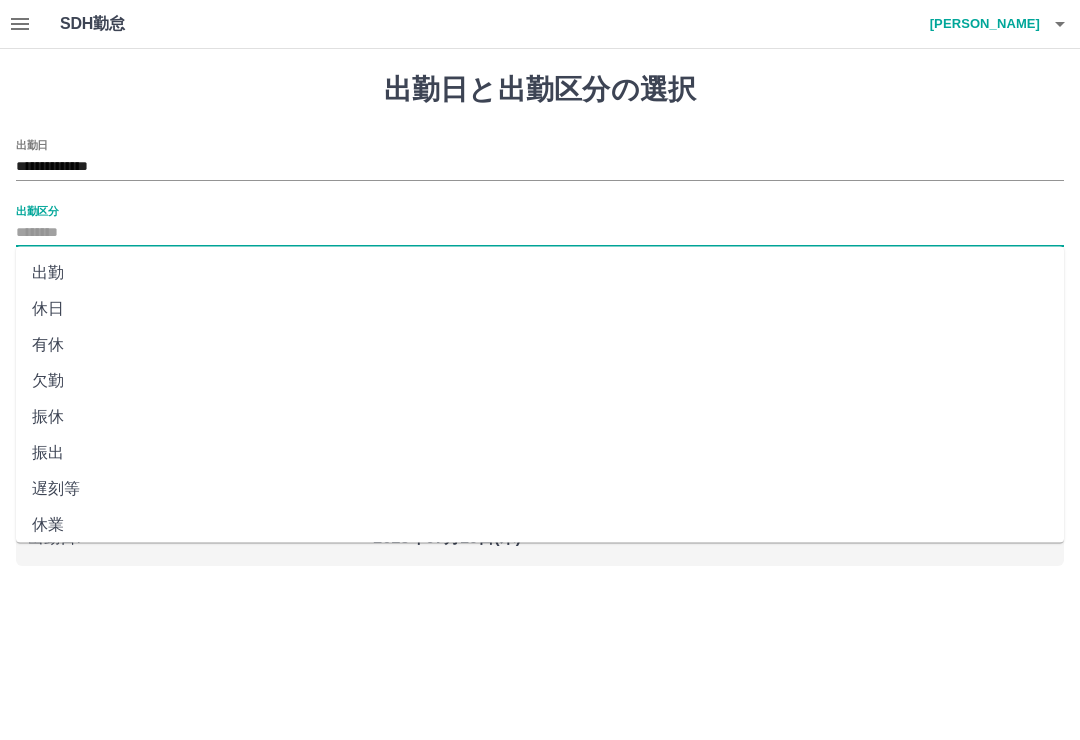 click on "出勤" at bounding box center (540, 273) 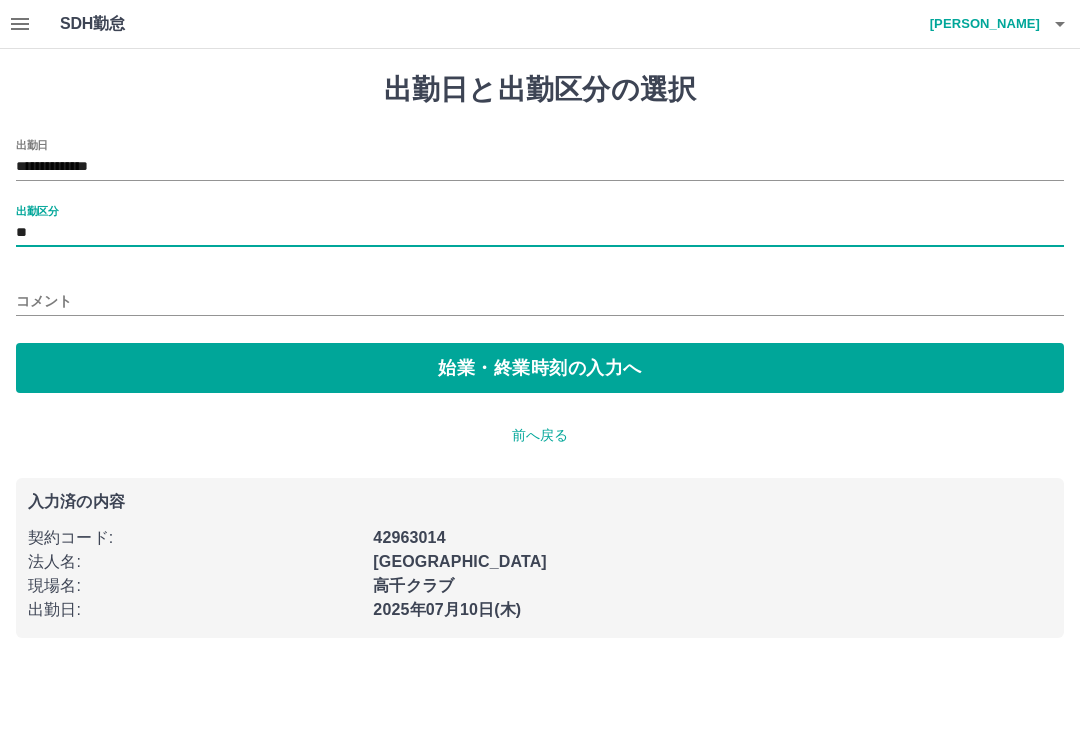 type on "**" 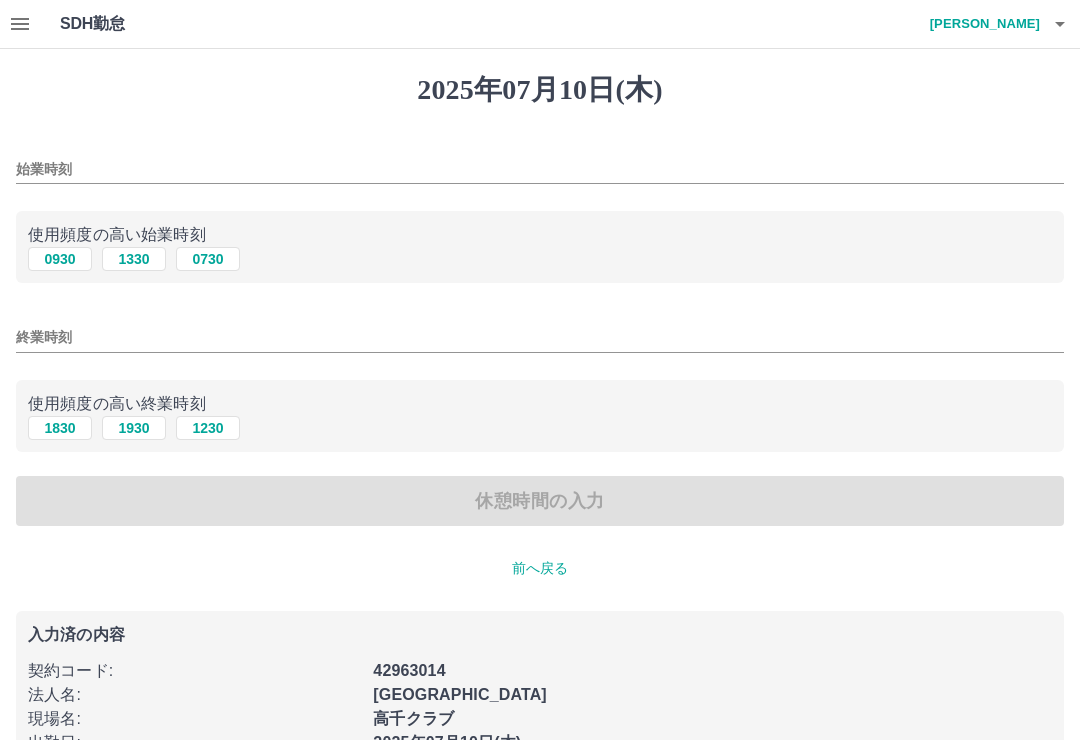 click on "1830" at bounding box center (60, 428) 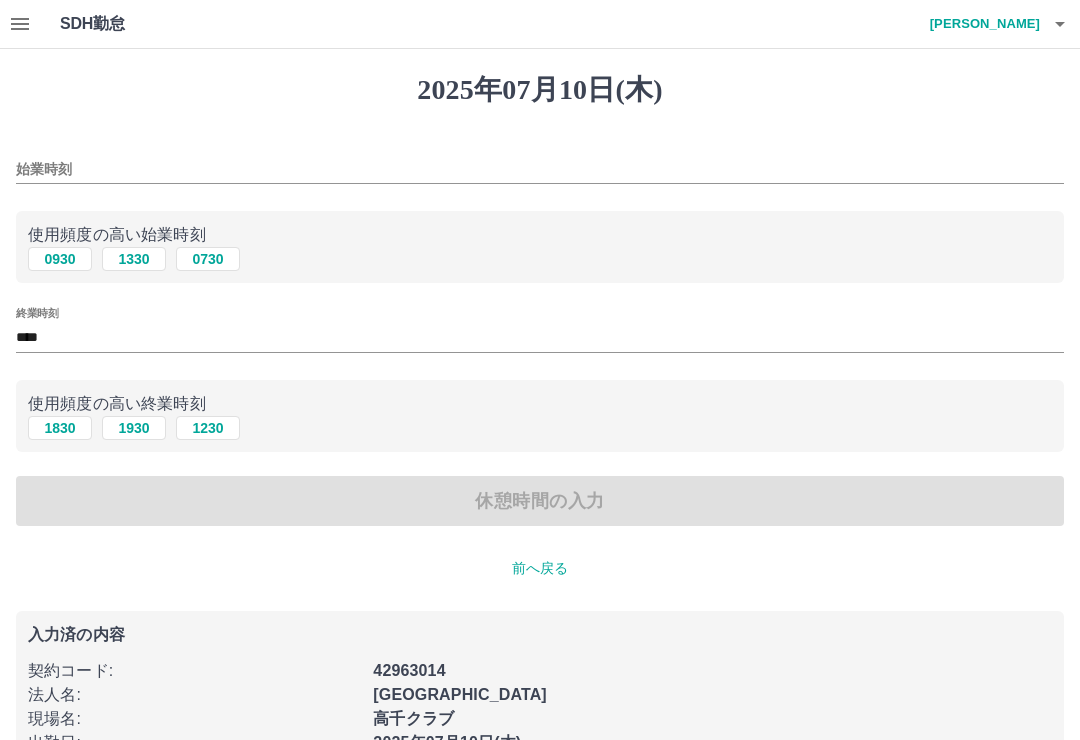 click on "1330" at bounding box center [134, 259] 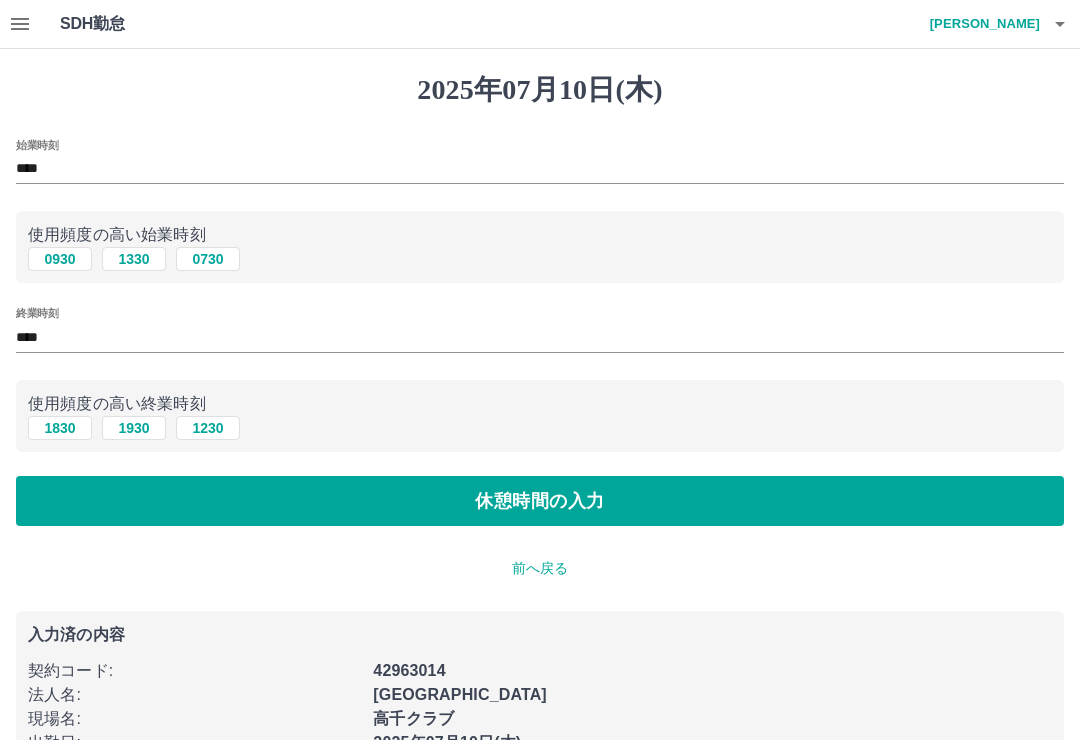 click on "休憩時間の入力" at bounding box center (540, 501) 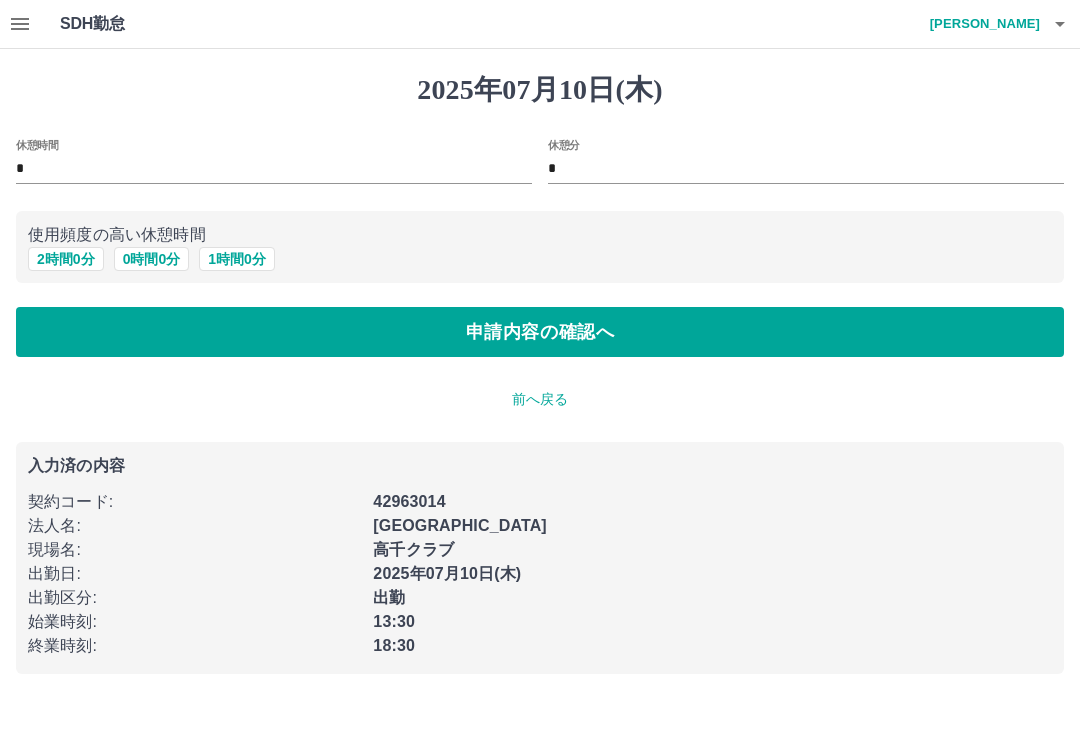 click on "申請内容の確認へ" at bounding box center (540, 332) 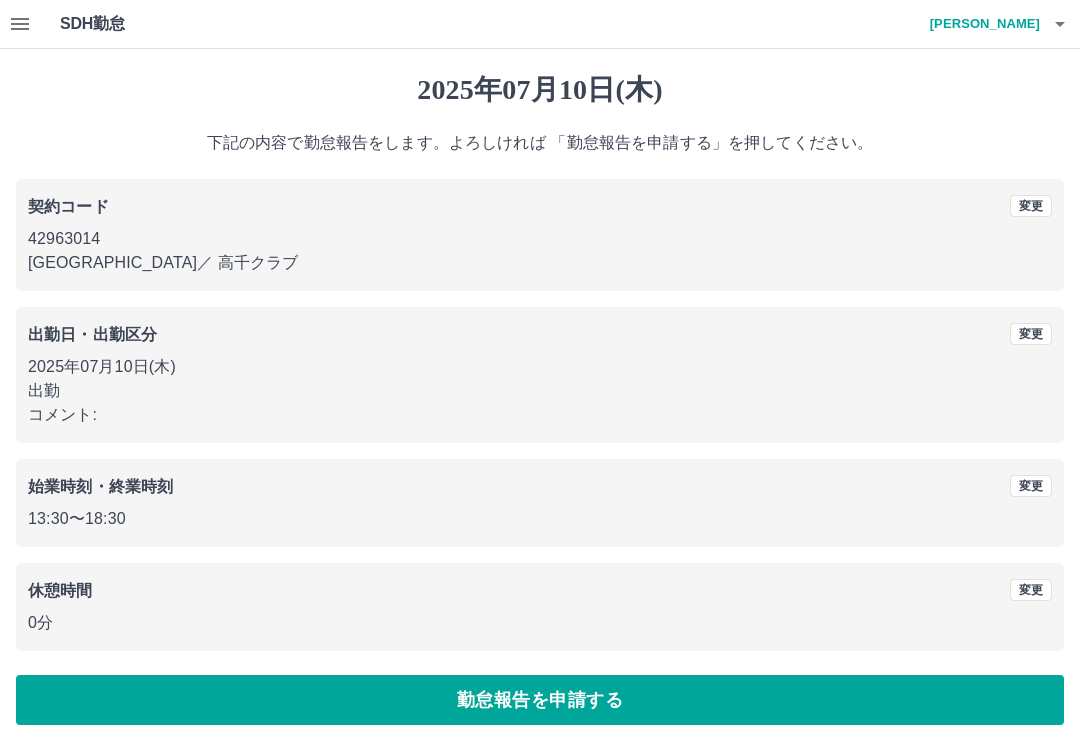 scroll, scrollTop: 8, scrollLeft: 0, axis: vertical 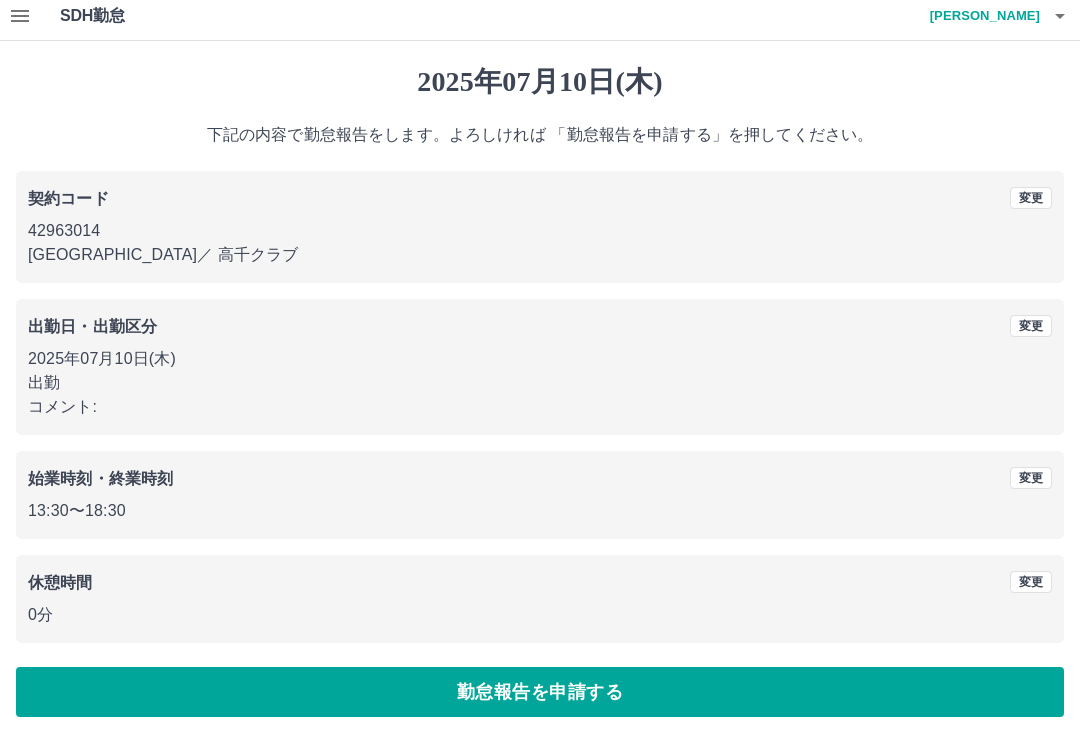 click on "勤怠報告を申請する" at bounding box center [540, 692] 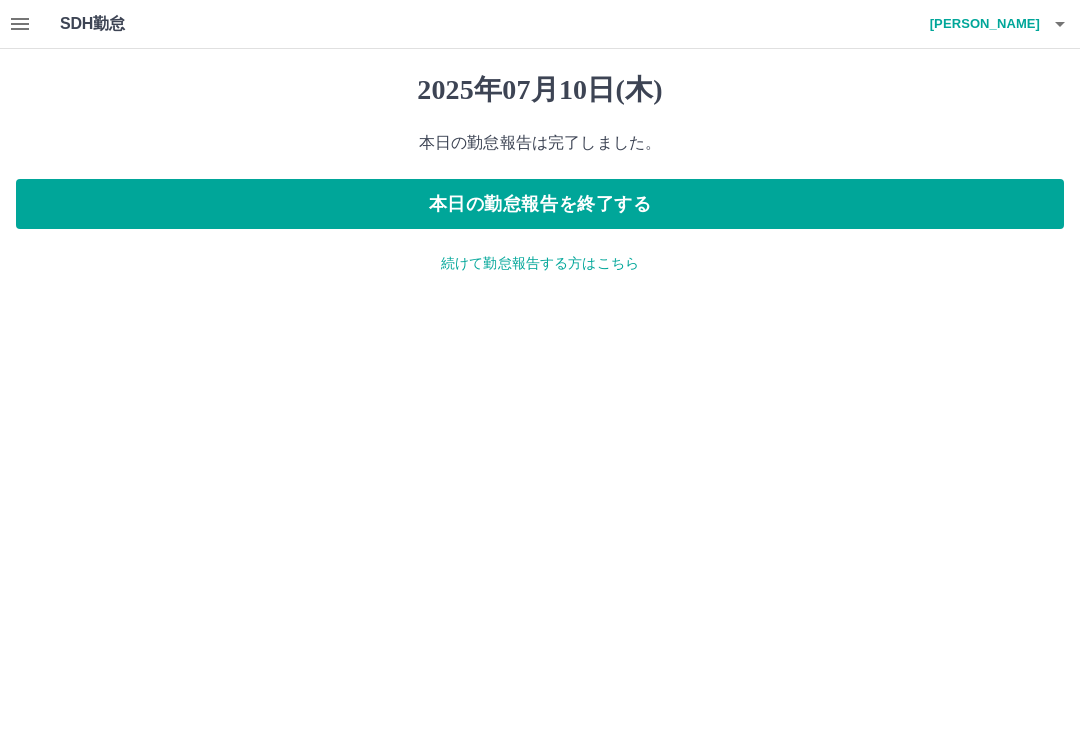 click on "本日の勤怠報告を終了する" at bounding box center (540, 204) 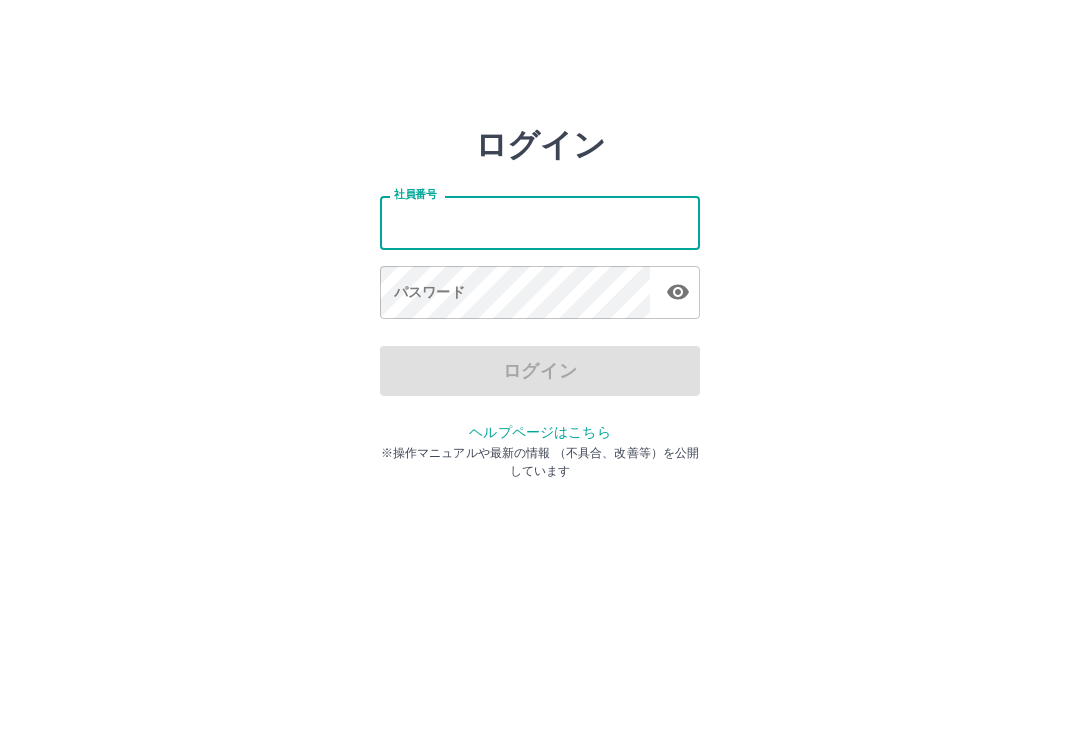 scroll, scrollTop: 0, scrollLeft: 0, axis: both 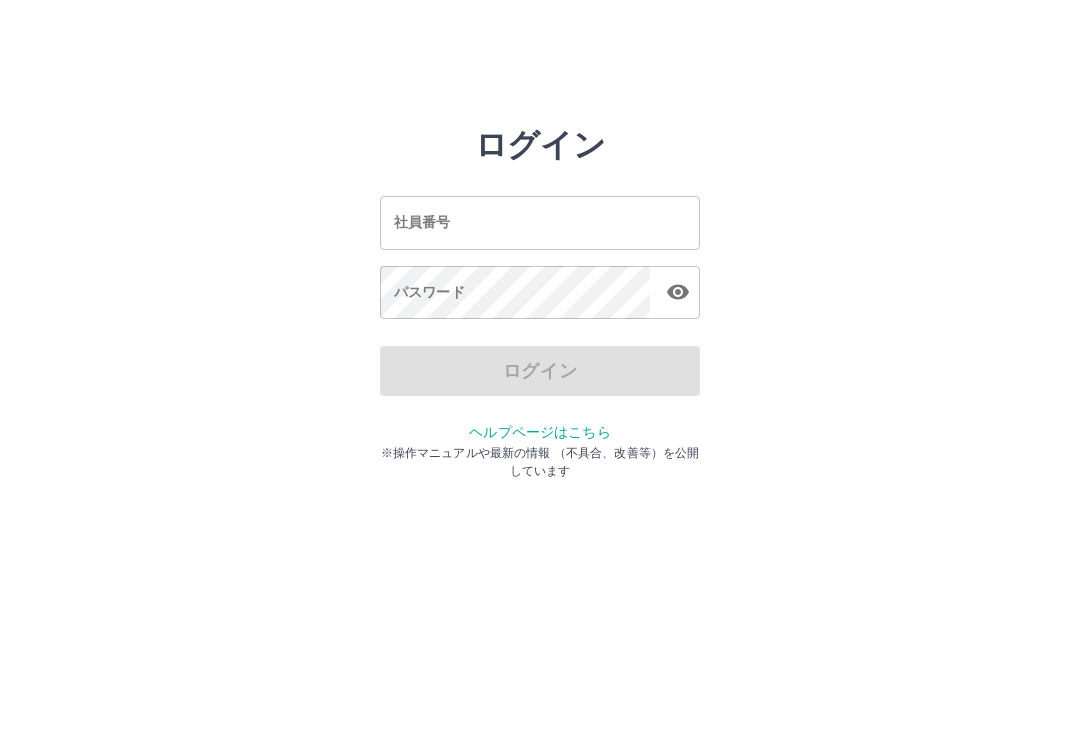 click on "社員番号" at bounding box center (540, 222) 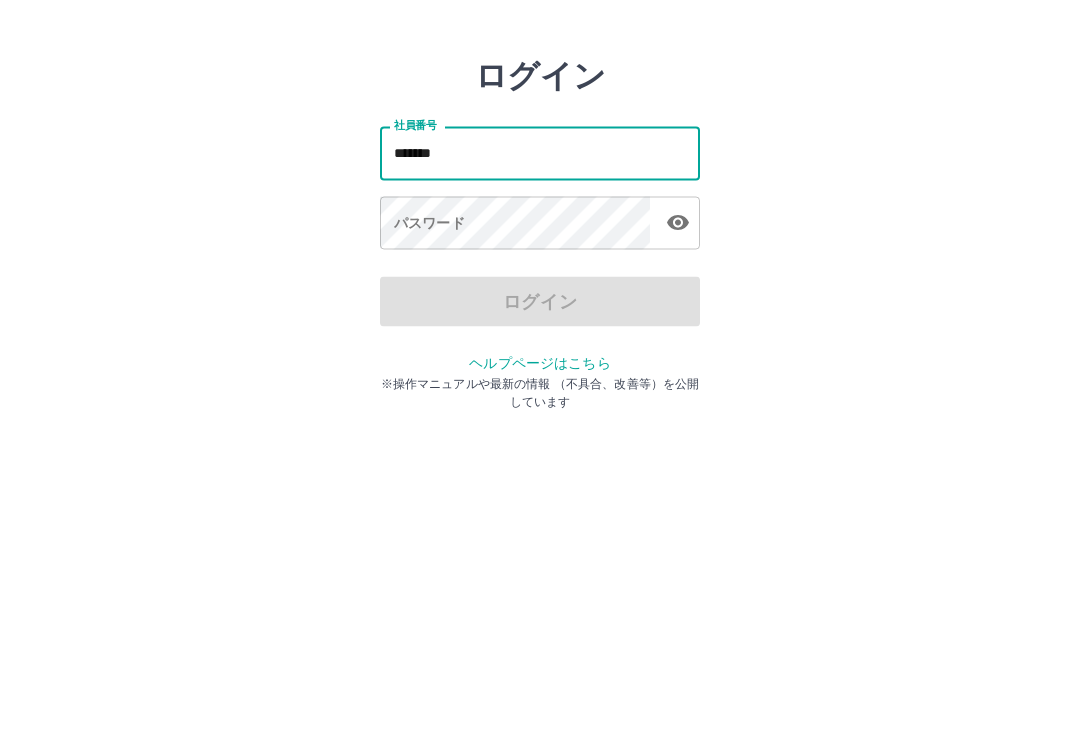 type on "*******" 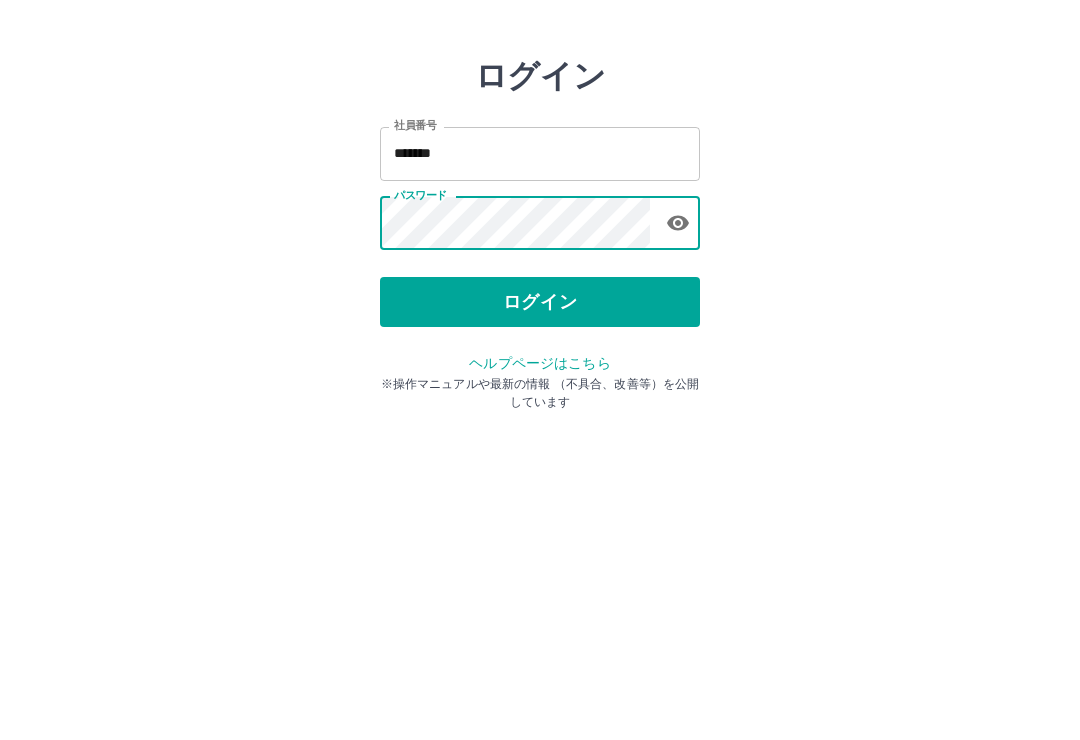 click on "ログイン" at bounding box center [540, 371] 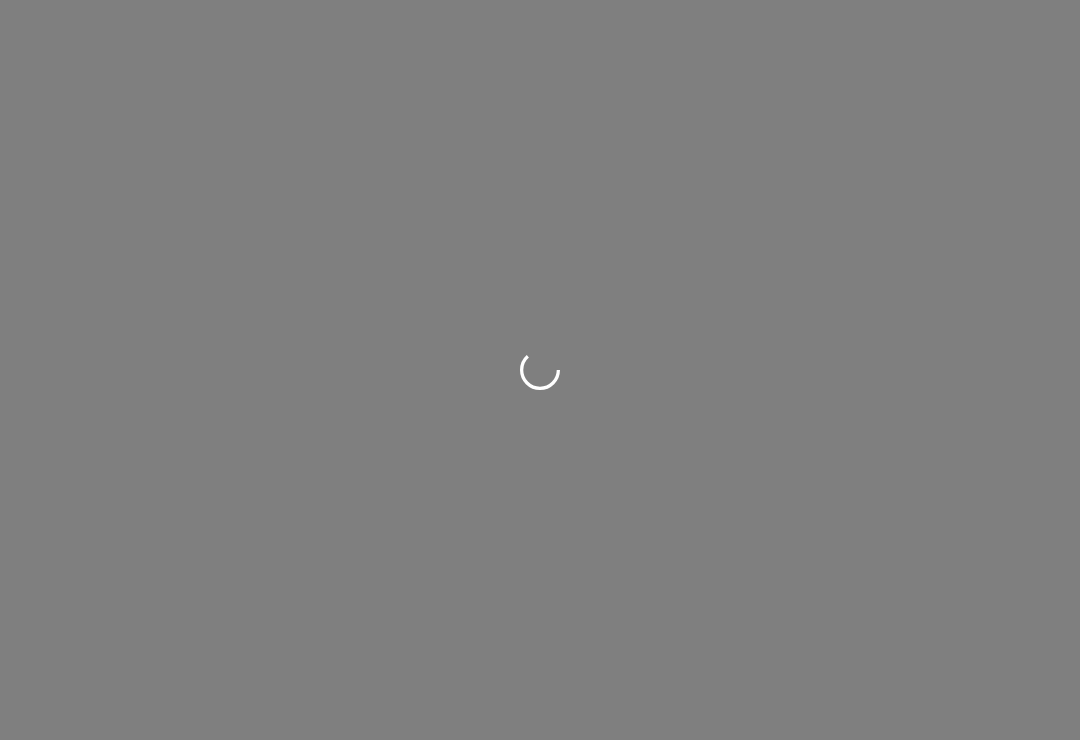 scroll, scrollTop: 0, scrollLeft: 0, axis: both 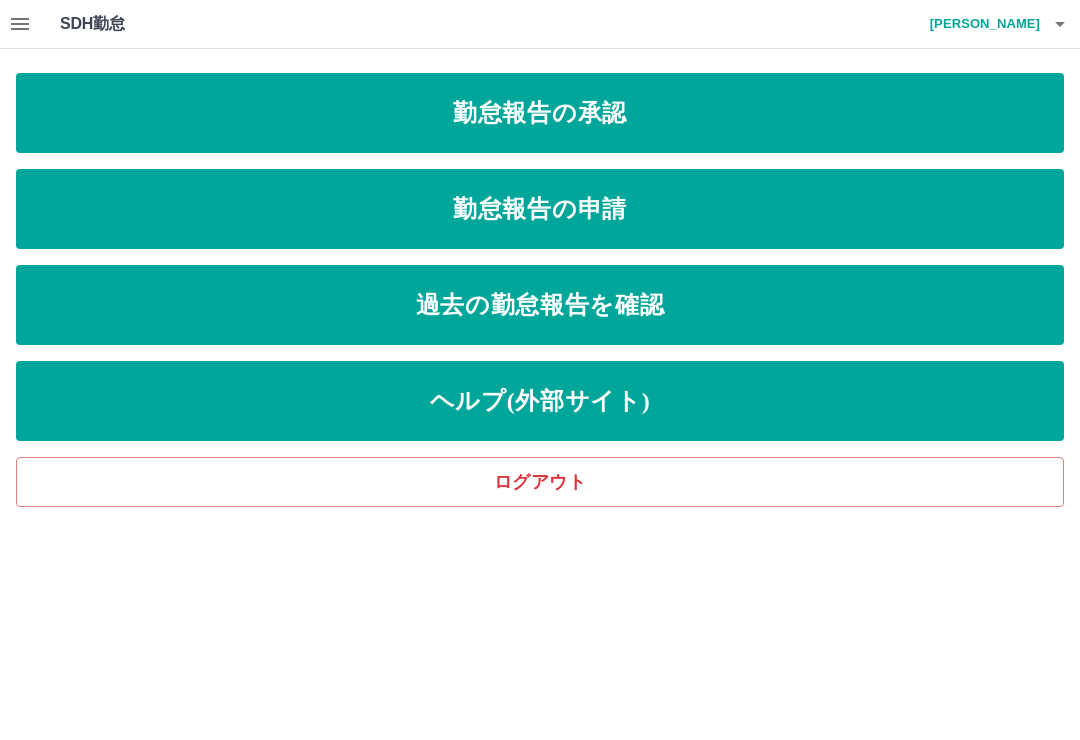 click on "勤怠報告の申請" at bounding box center [540, 209] 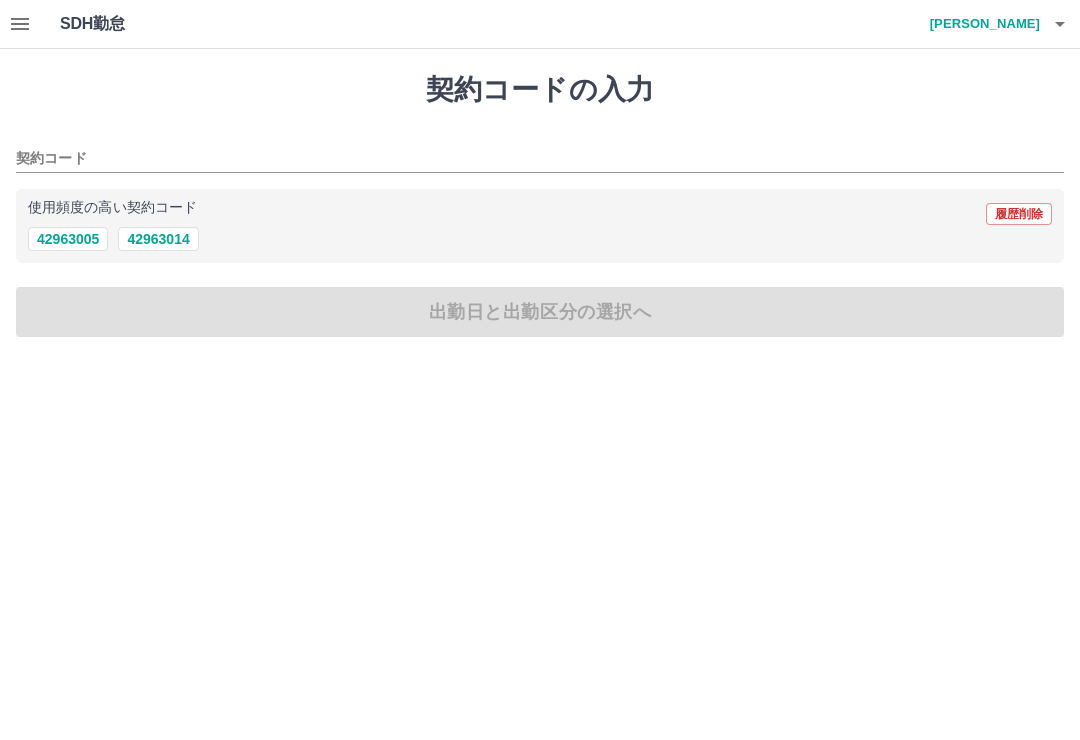 click on "42963014" at bounding box center [158, 239] 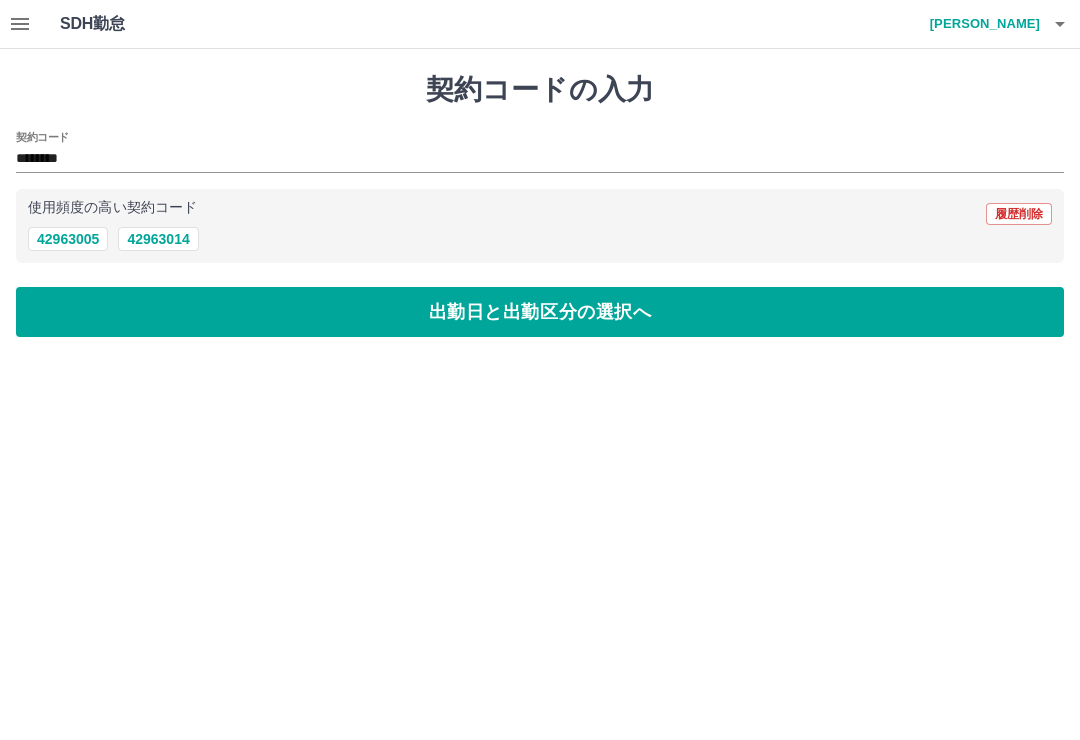 click on "出勤日と出勤区分の選択へ" at bounding box center (540, 312) 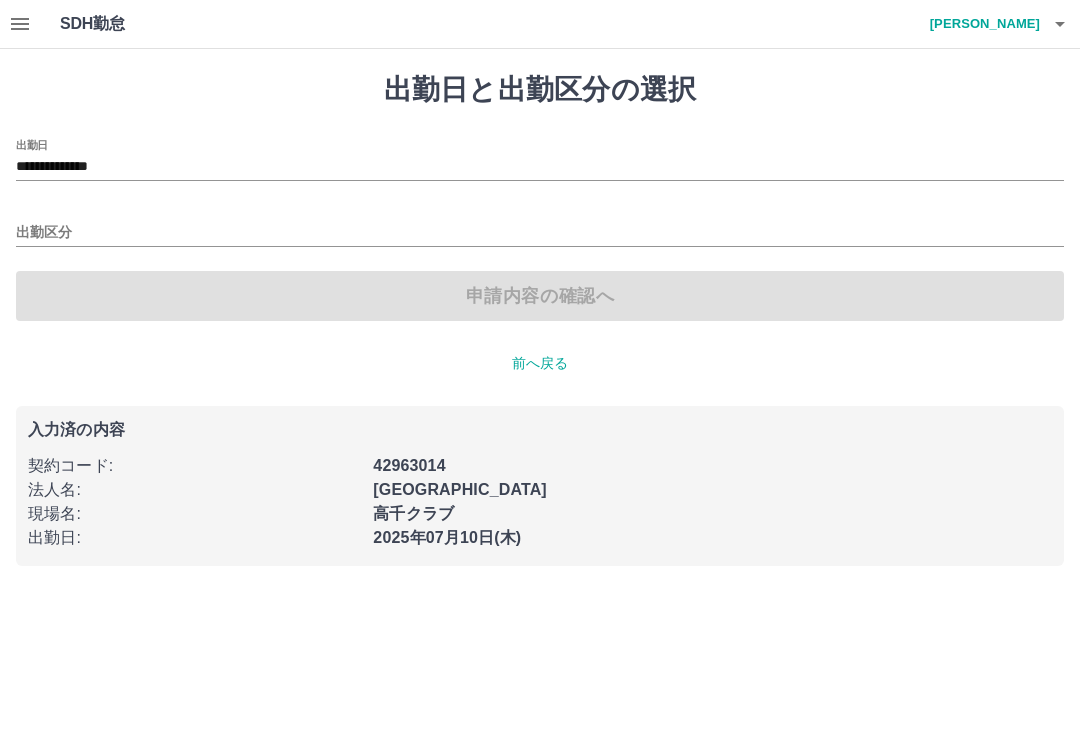 click on "出勤区分" at bounding box center [540, 233] 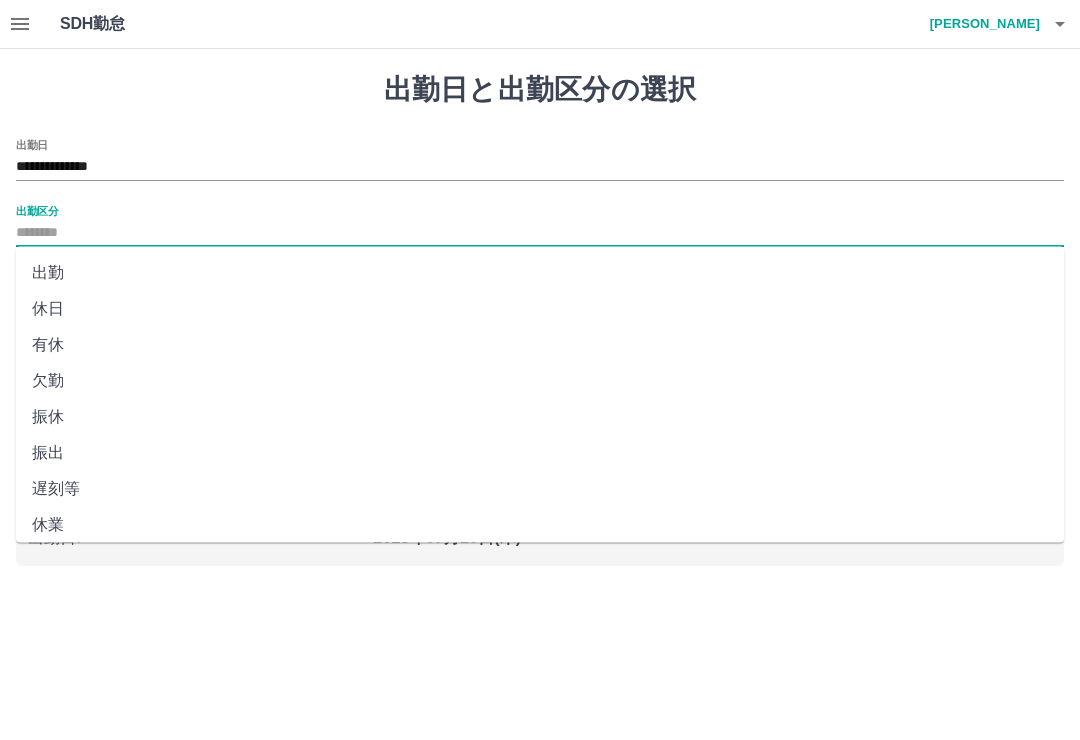 click on "出勤" at bounding box center [540, 273] 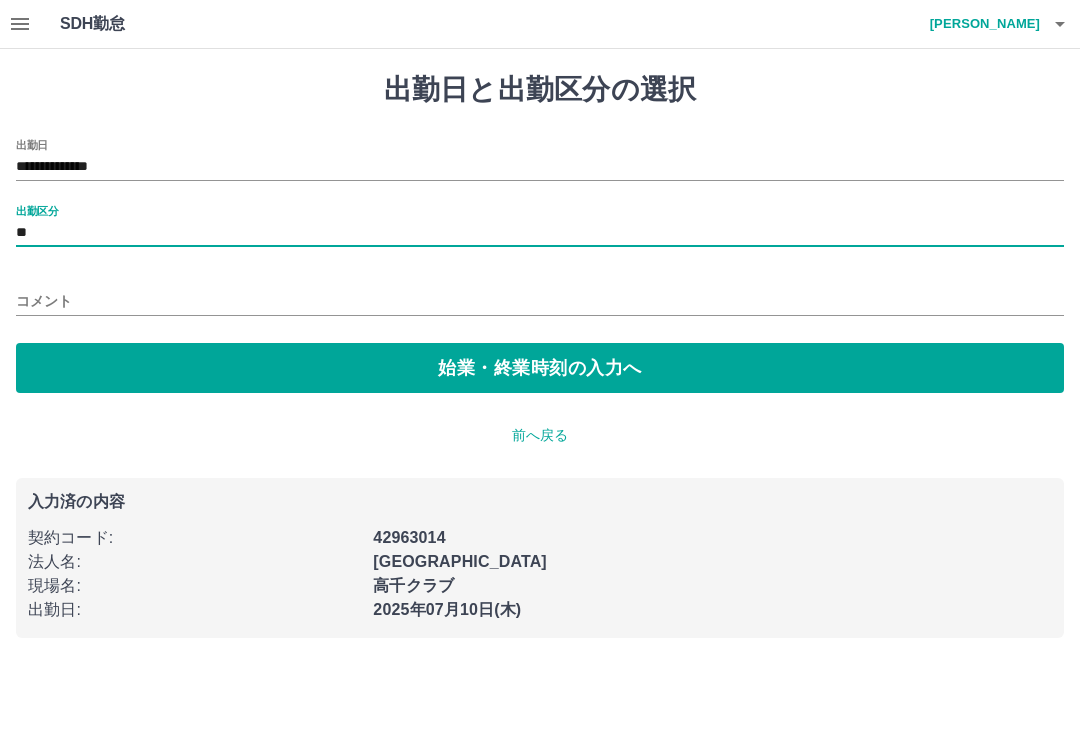 click on "始業・終業時刻の入力へ" at bounding box center [540, 368] 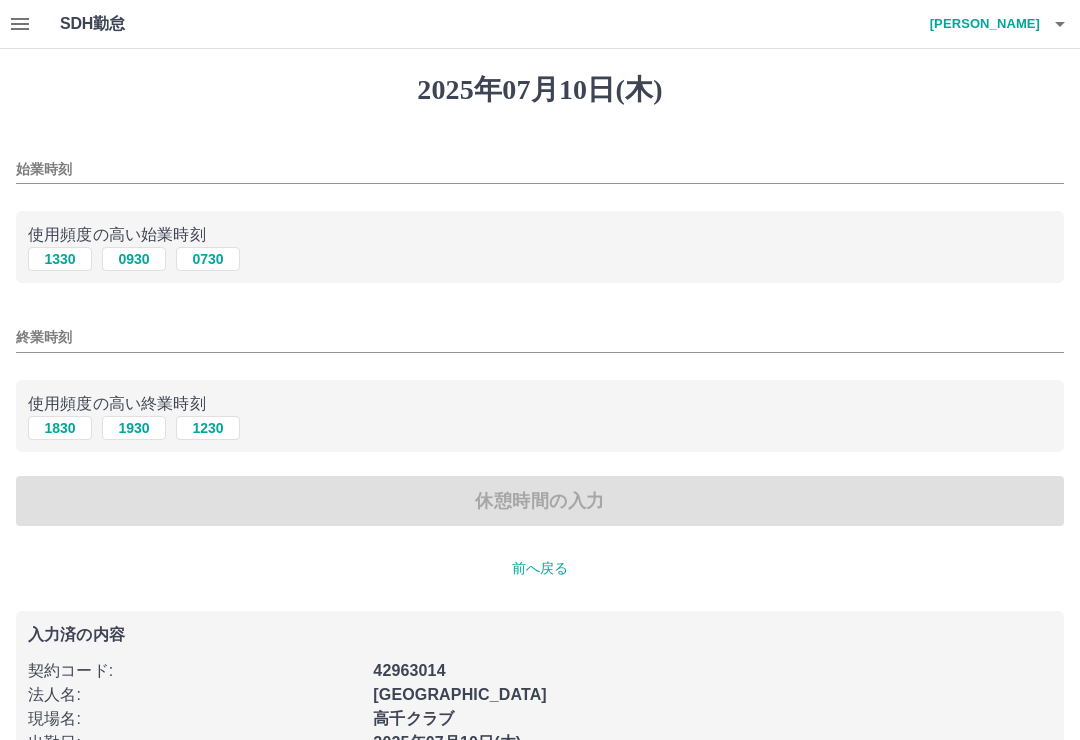 click on "1330" at bounding box center [60, 259] 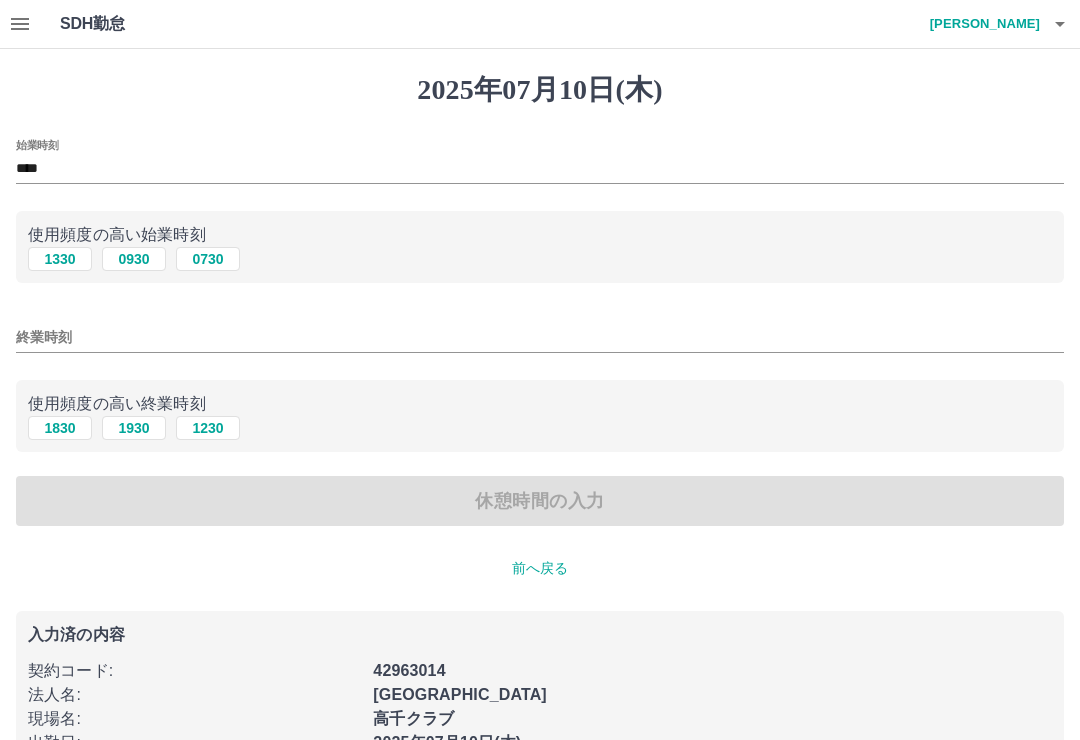 click on "1830" at bounding box center [60, 428] 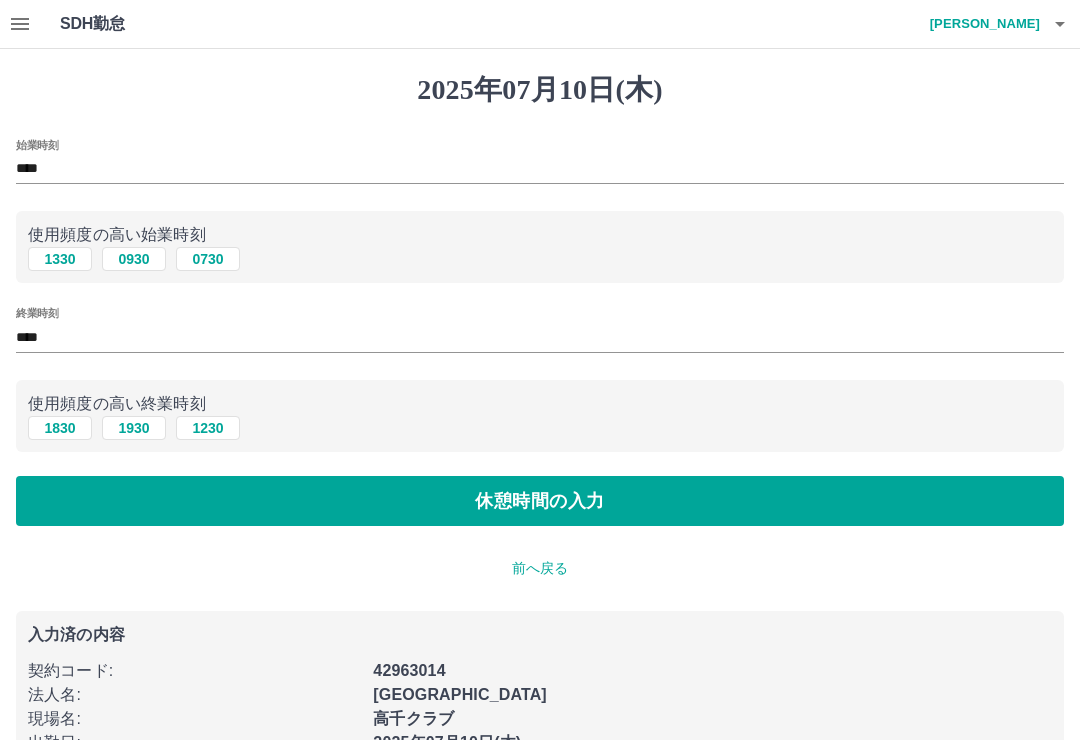 click on "休憩時間の入力" at bounding box center (540, 501) 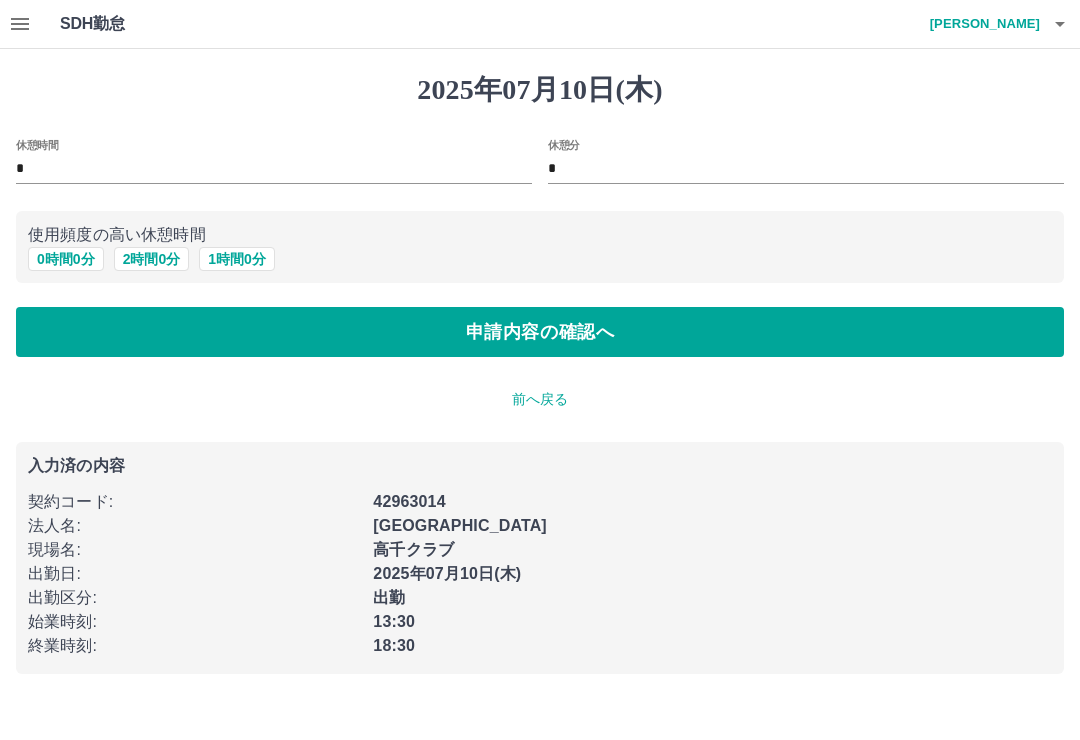 click on "申請内容の確認へ" at bounding box center (540, 332) 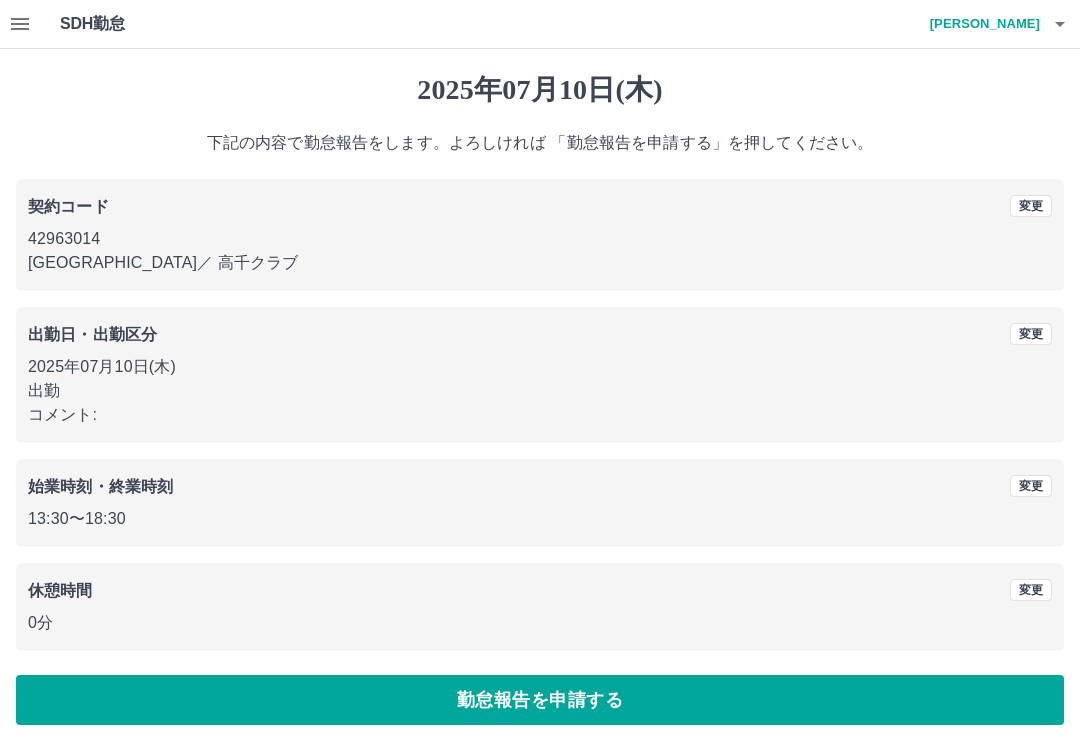 click on "勤怠報告を申請する" at bounding box center [540, 700] 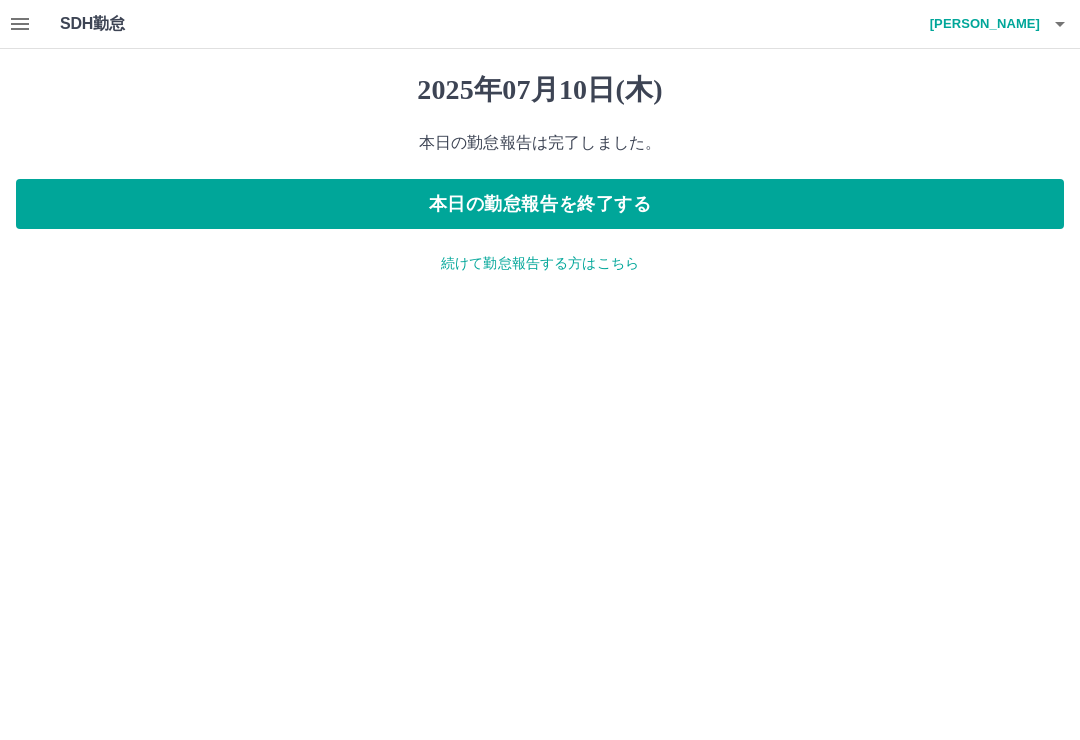 click on "続けて勤怠報告する方はこちら" at bounding box center (540, 263) 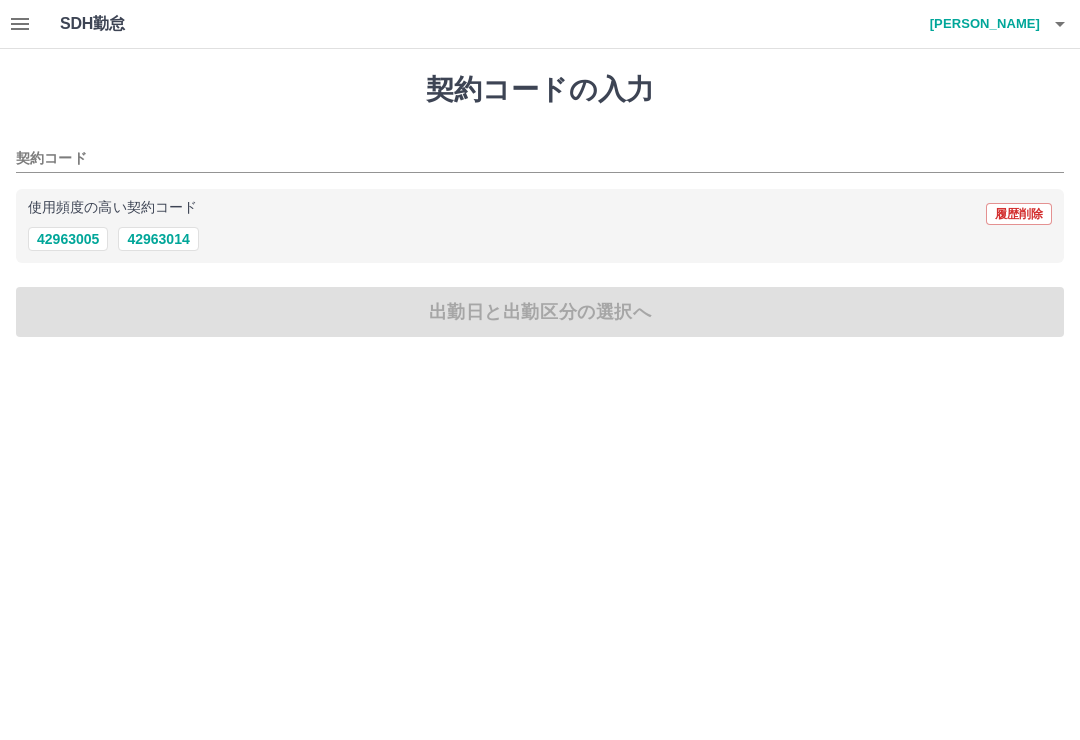 click on "42963014" at bounding box center [158, 239] 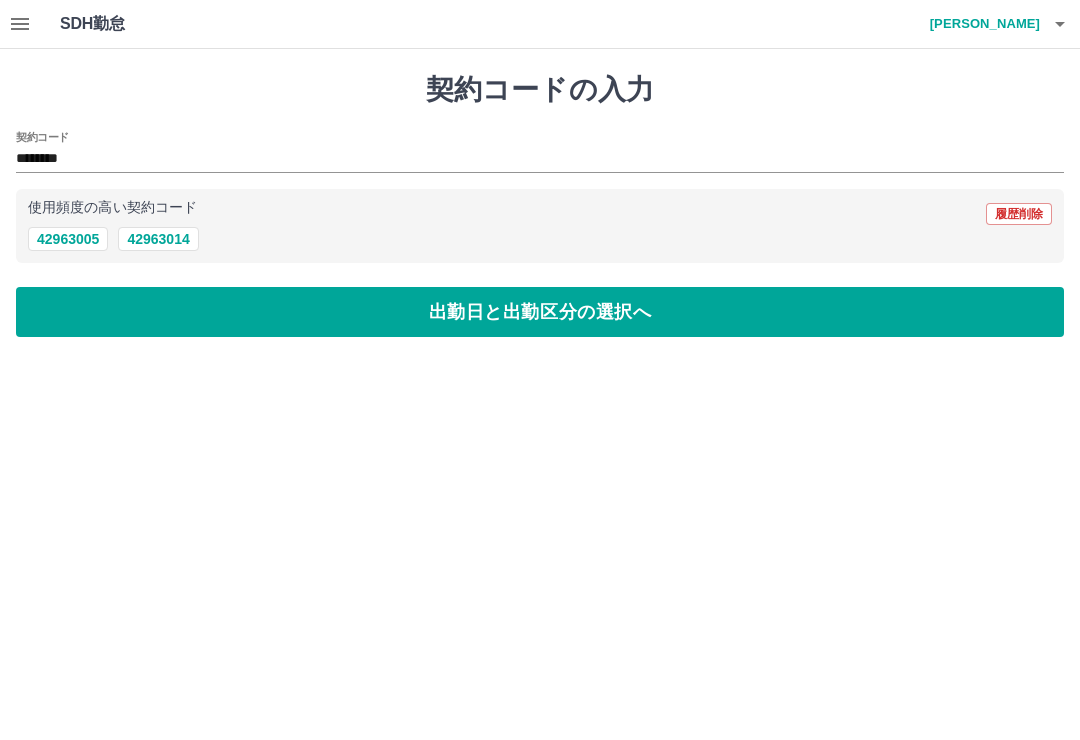 click 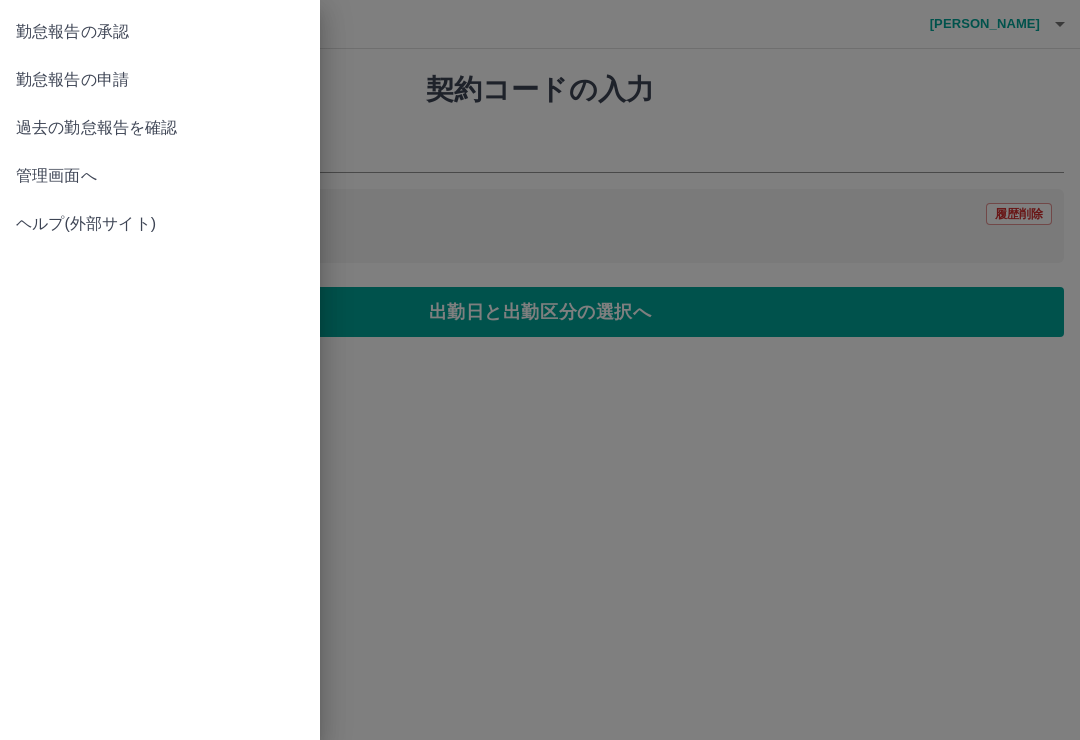 click on "勤怠報告の申請" at bounding box center (160, 80) 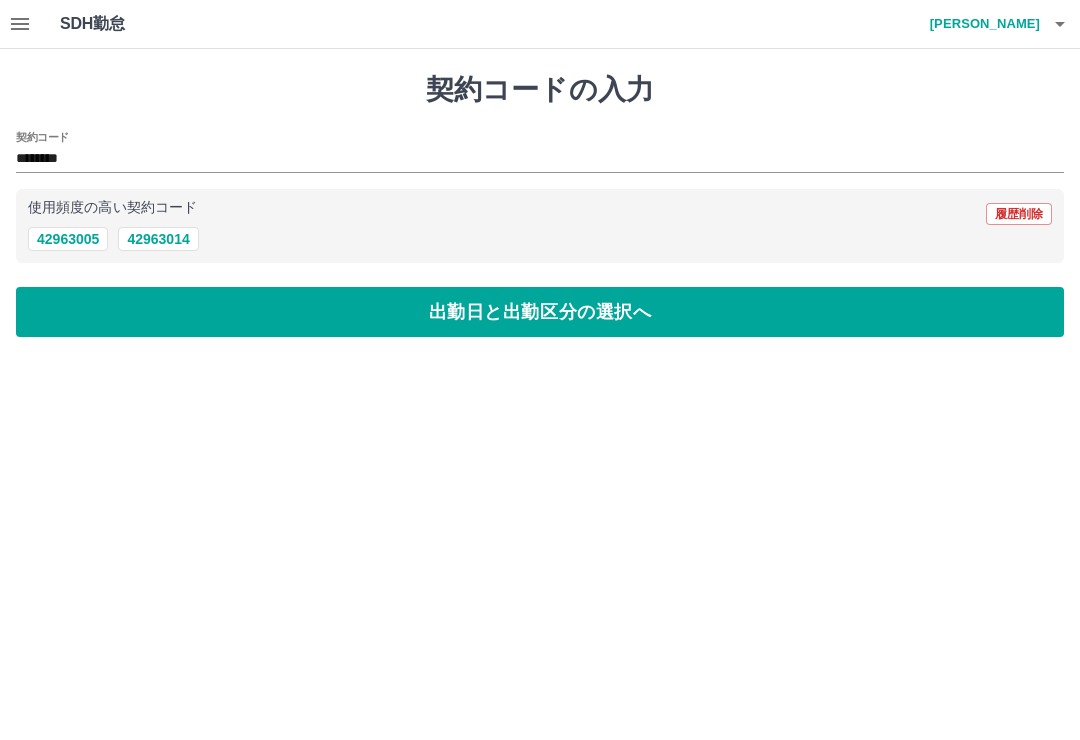 click 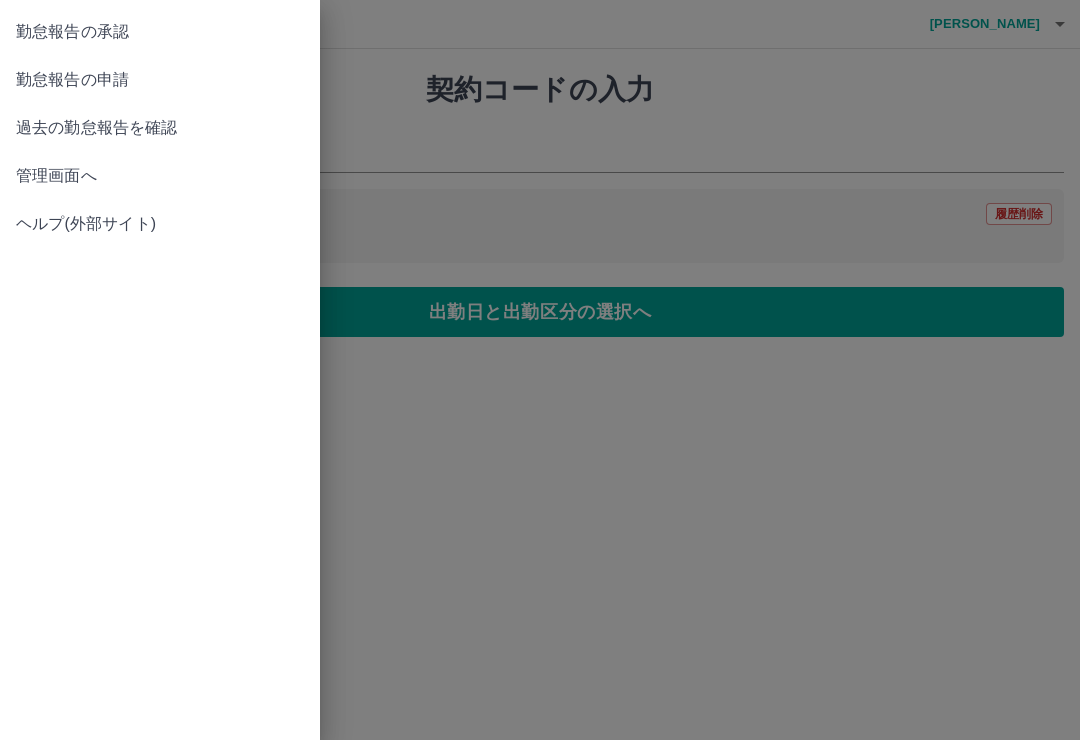 click on "勤怠報告の承認" at bounding box center [160, 32] 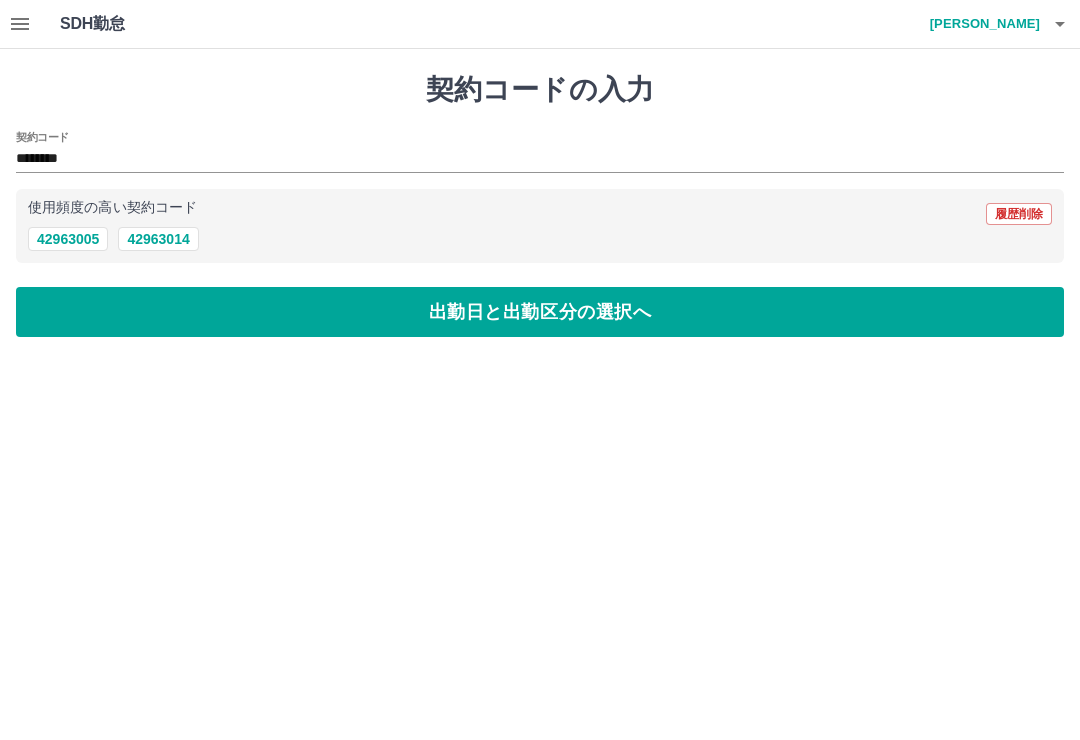 click at bounding box center (20, 24) 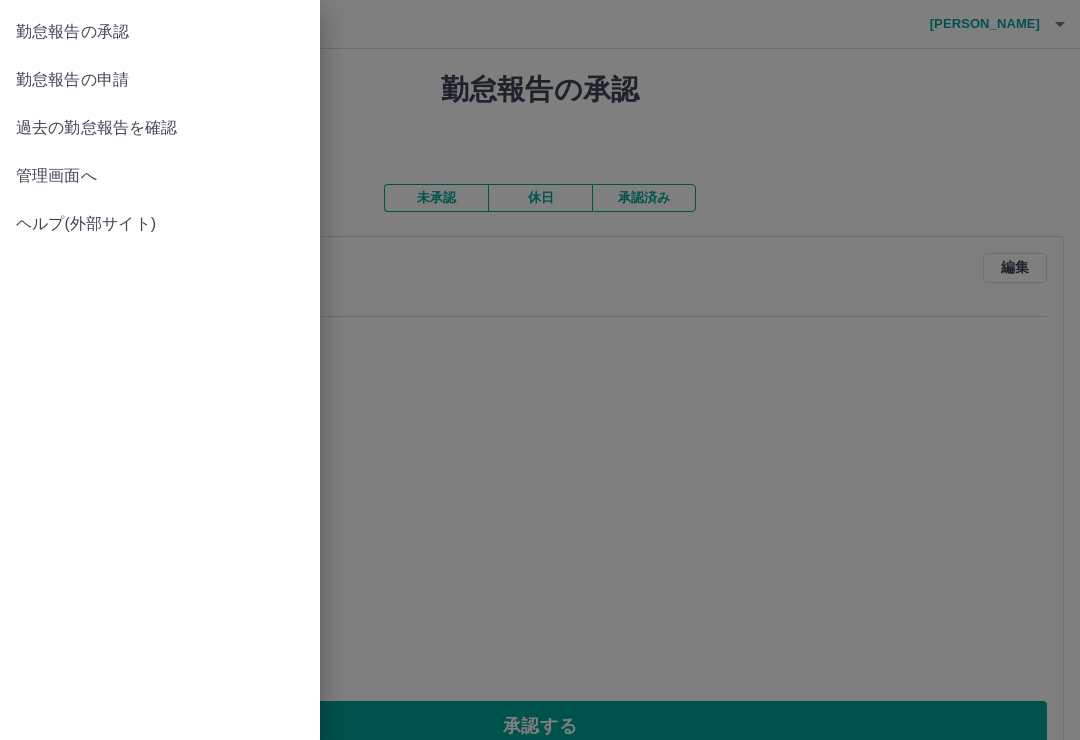 click on "過去の勤怠報告を確認" at bounding box center [160, 128] 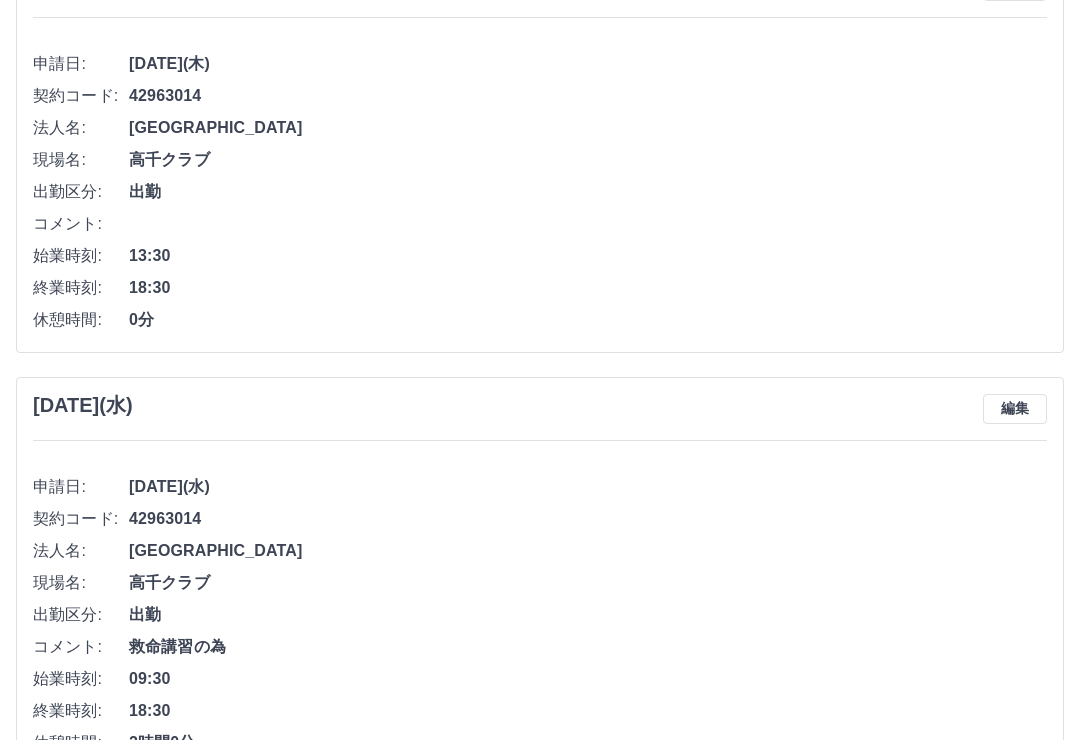 scroll, scrollTop: 233, scrollLeft: 0, axis: vertical 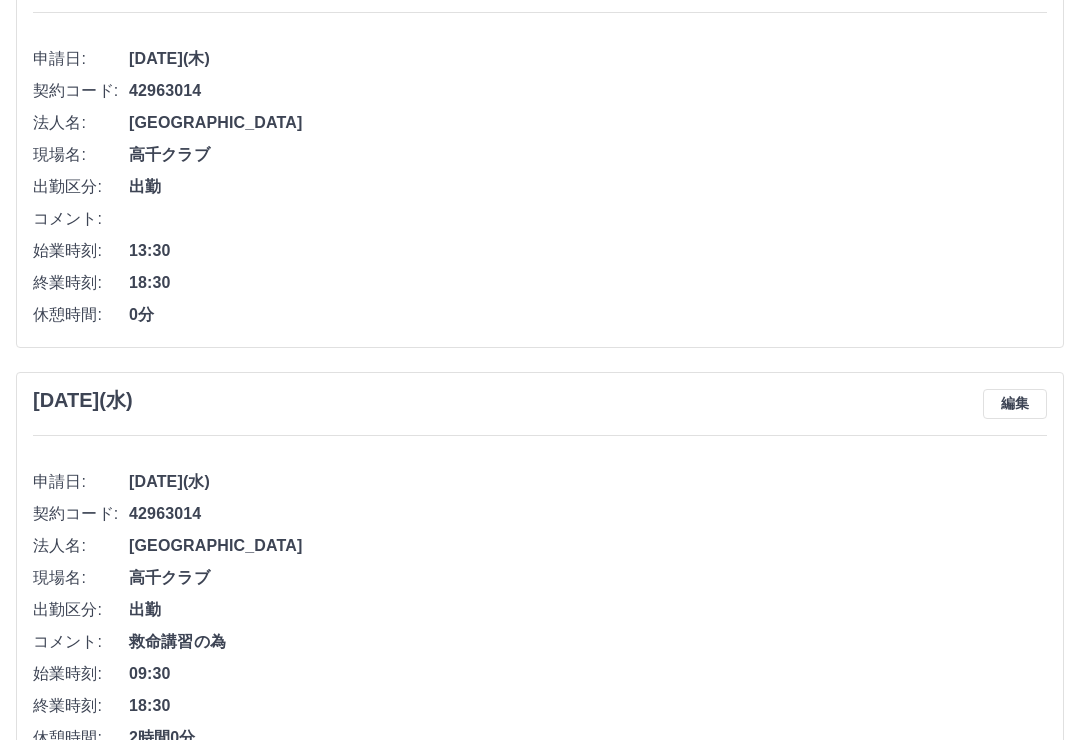 click on "2025年7月9日(水) 編集 申請日: 2025年7月9日(水) 契約コード: 42963014 法人名: 佐渡市 現場名: 高千クラブ 出勤区分: 出勤 コメント: 救命講習の為 始業時刻: 09:30 終業時刻: 18:30 休憩時間: 2時間0分" at bounding box center [540, 572] 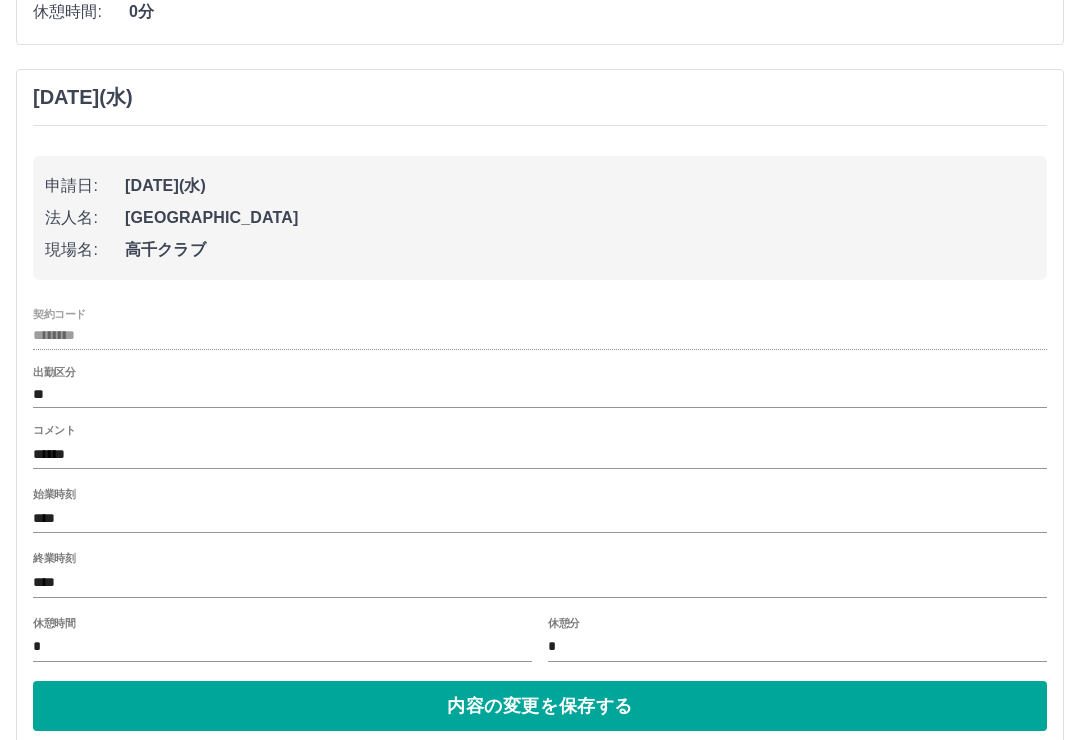 scroll, scrollTop: 537, scrollLeft: 0, axis: vertical 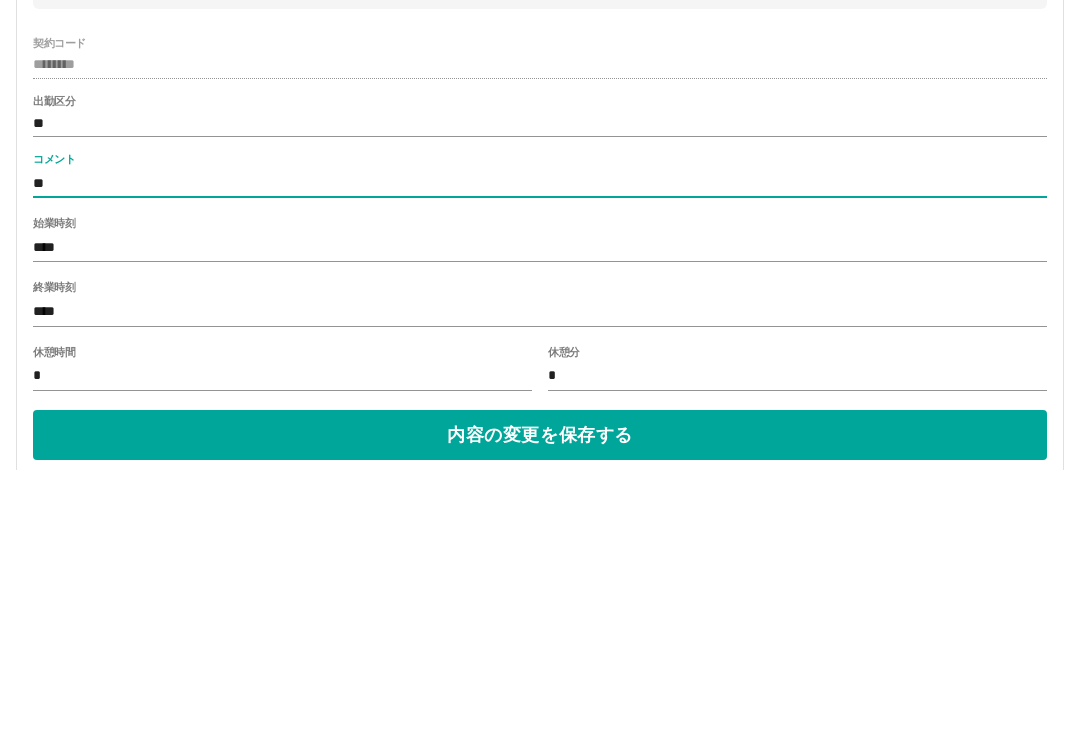 type on "*" 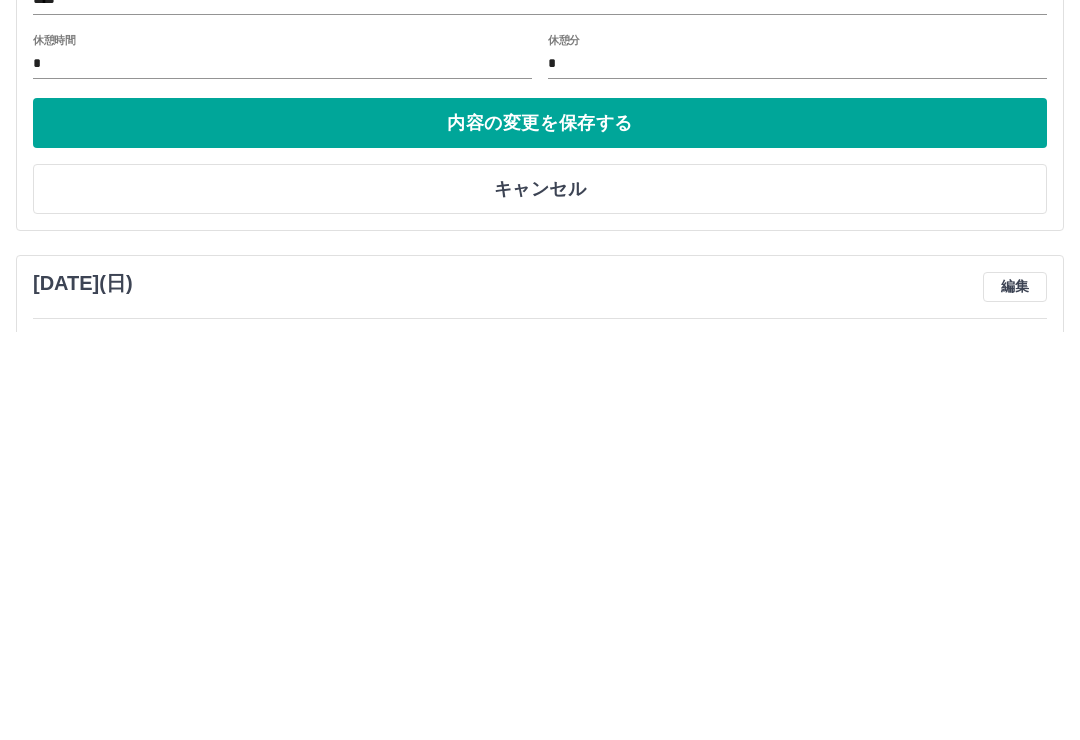 scroll, scrollTop: 715, scrollLeft: 0, axis: vertical 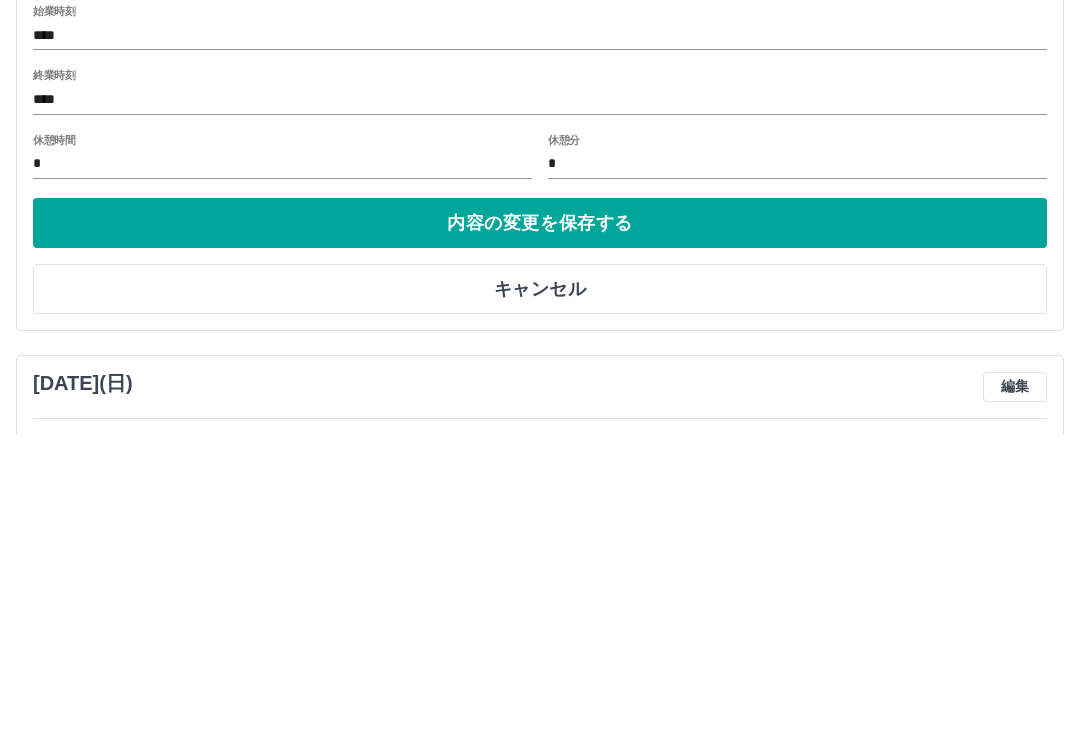 type on "**********" 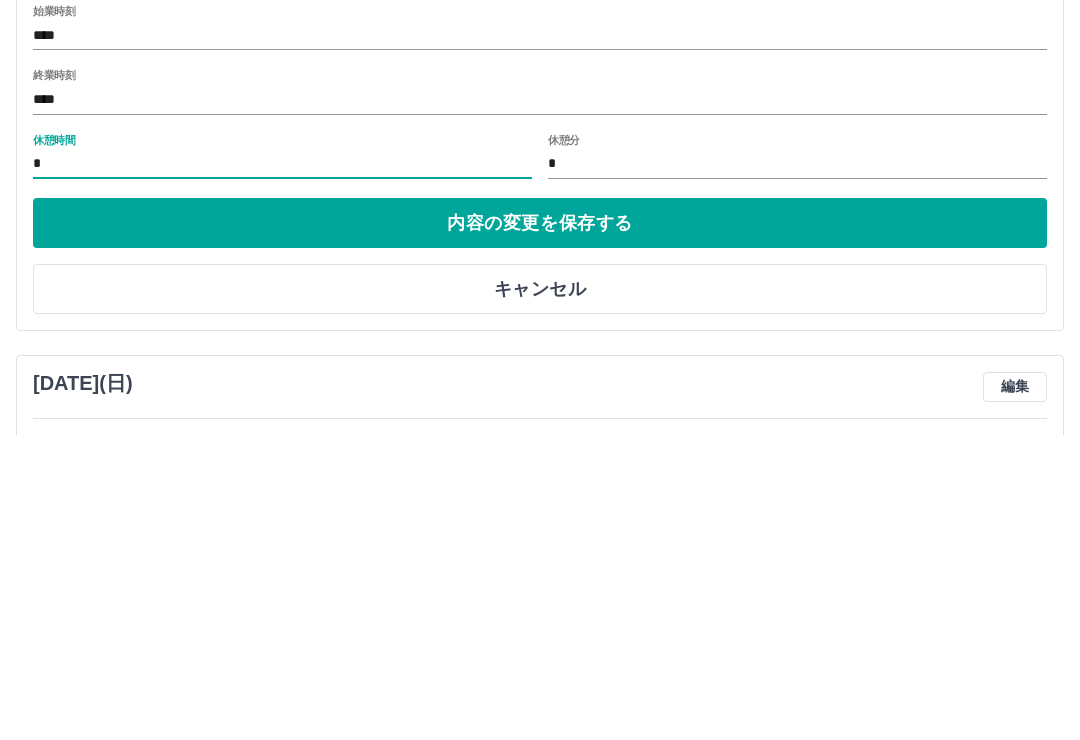 click on "*" at bounding box center (282, 469) 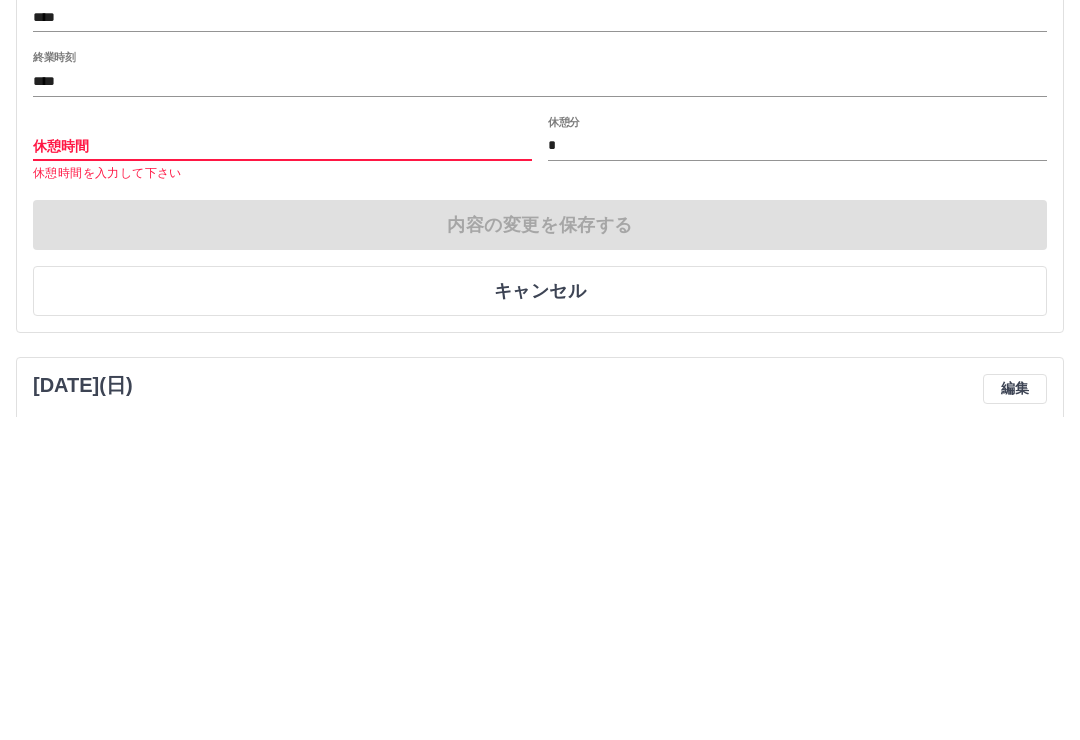 type on "*" 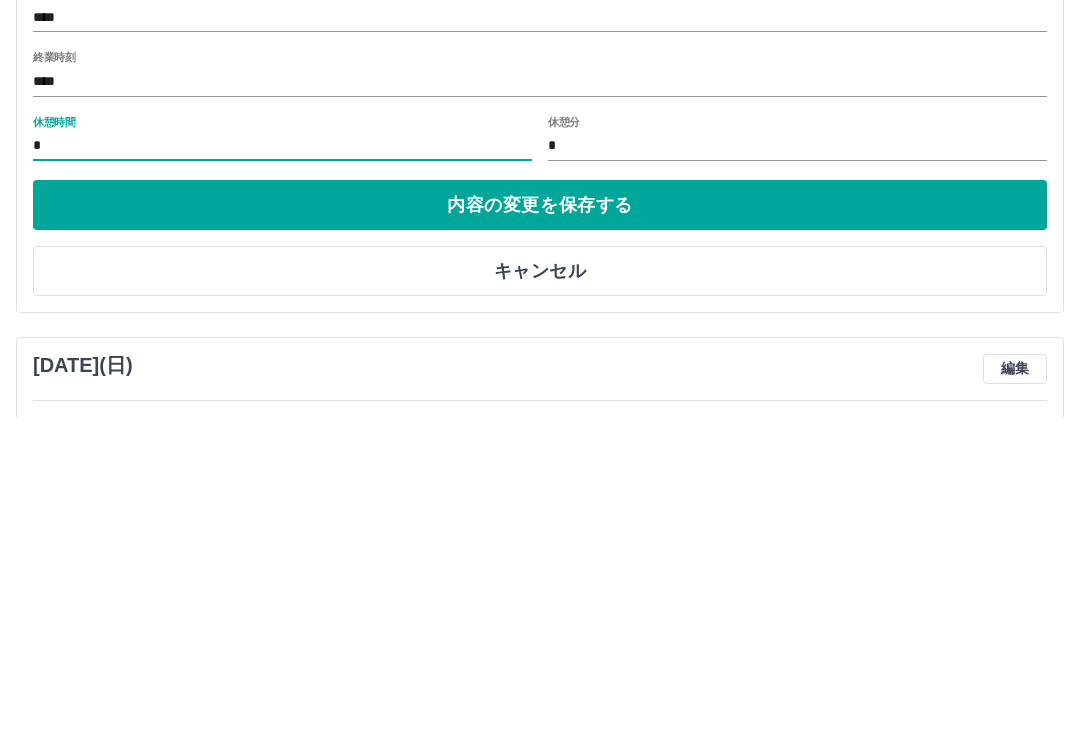 click on "内容の変更を保存する" at bounding box center (540, 528) 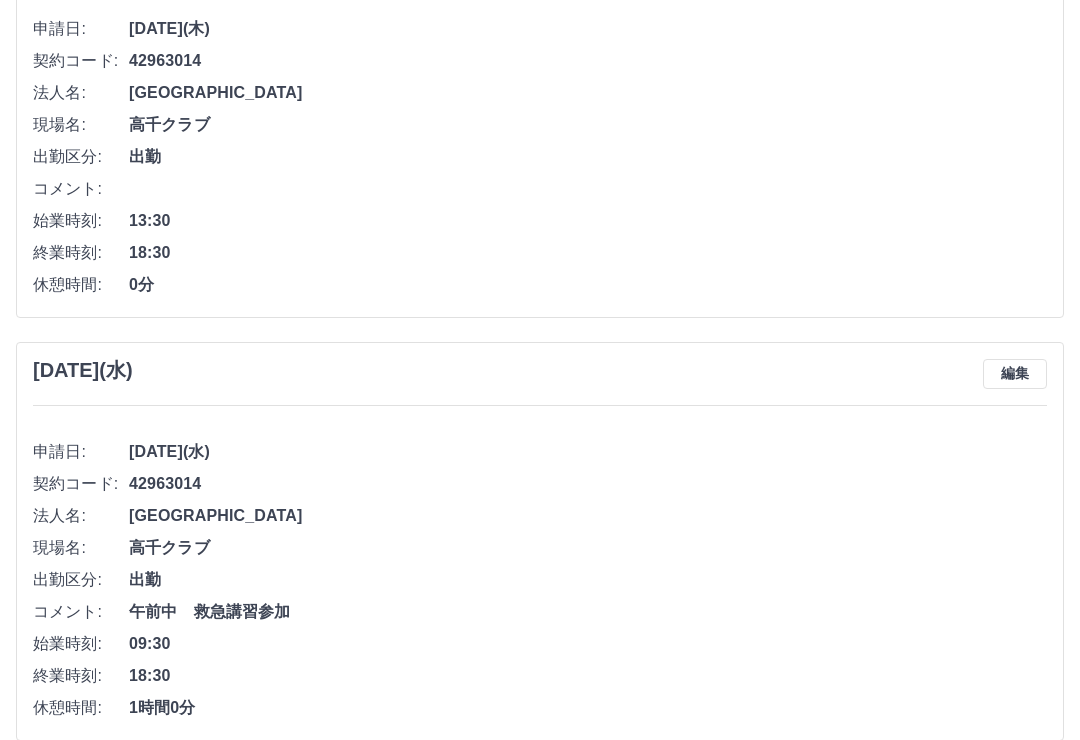 scroll, scrollTop: 285, scrollLeft: 0, axis: vertical 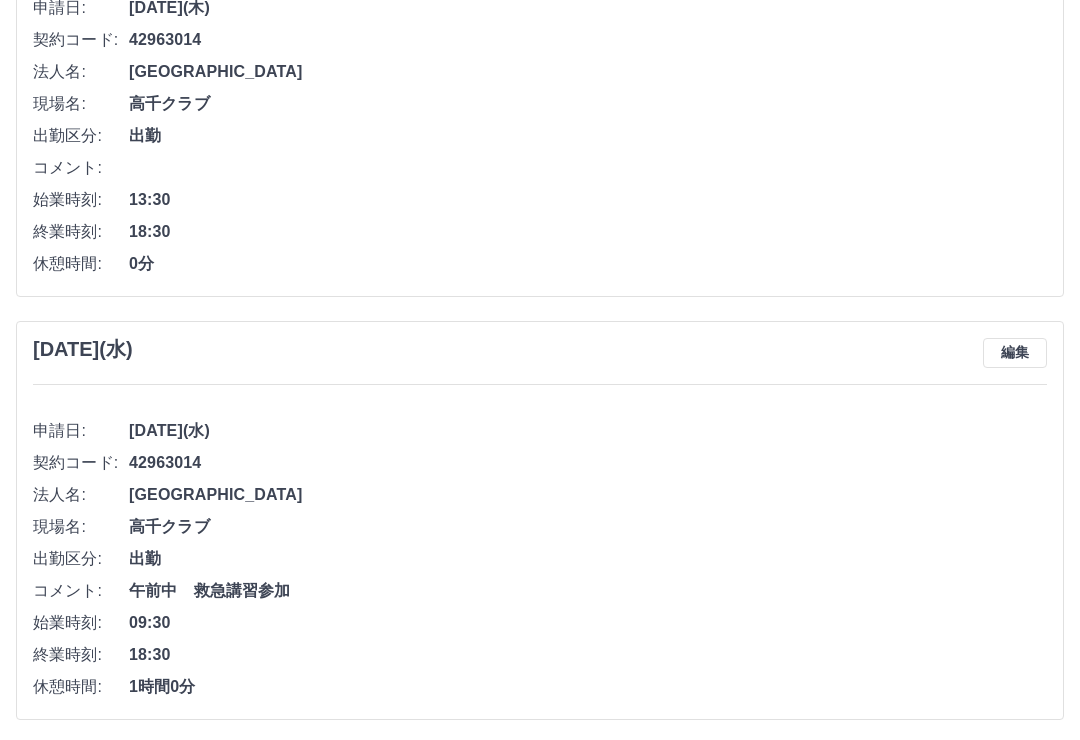 click on "編集" at bounding box center (1015, 353) 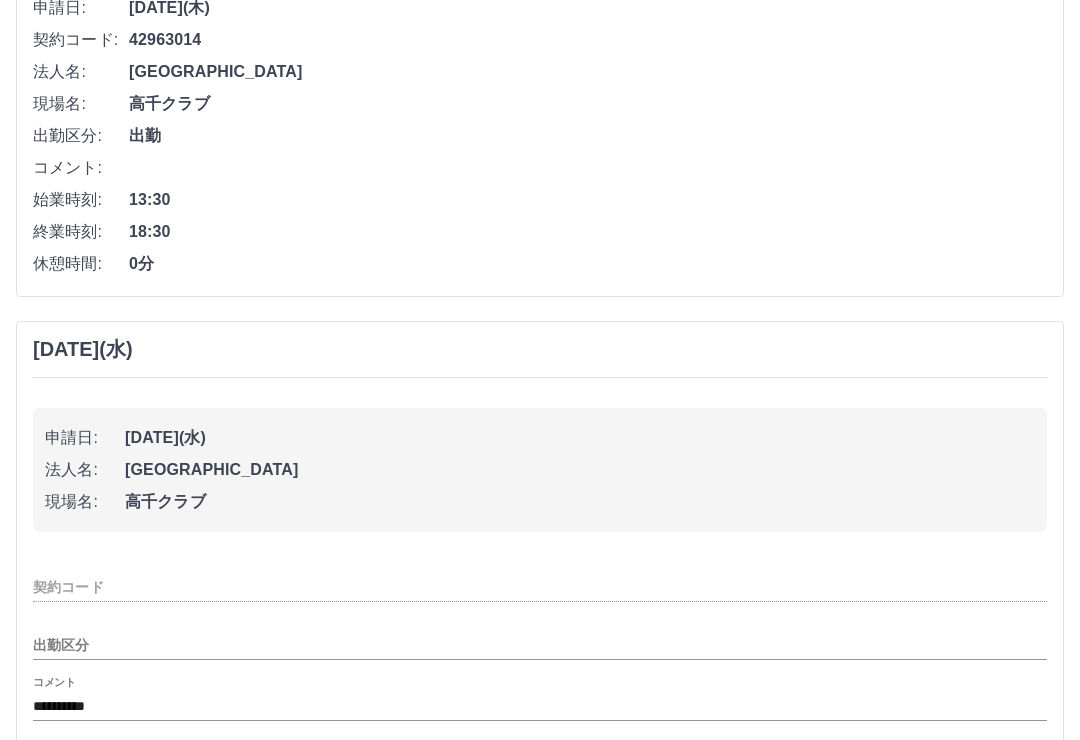 type on "********" 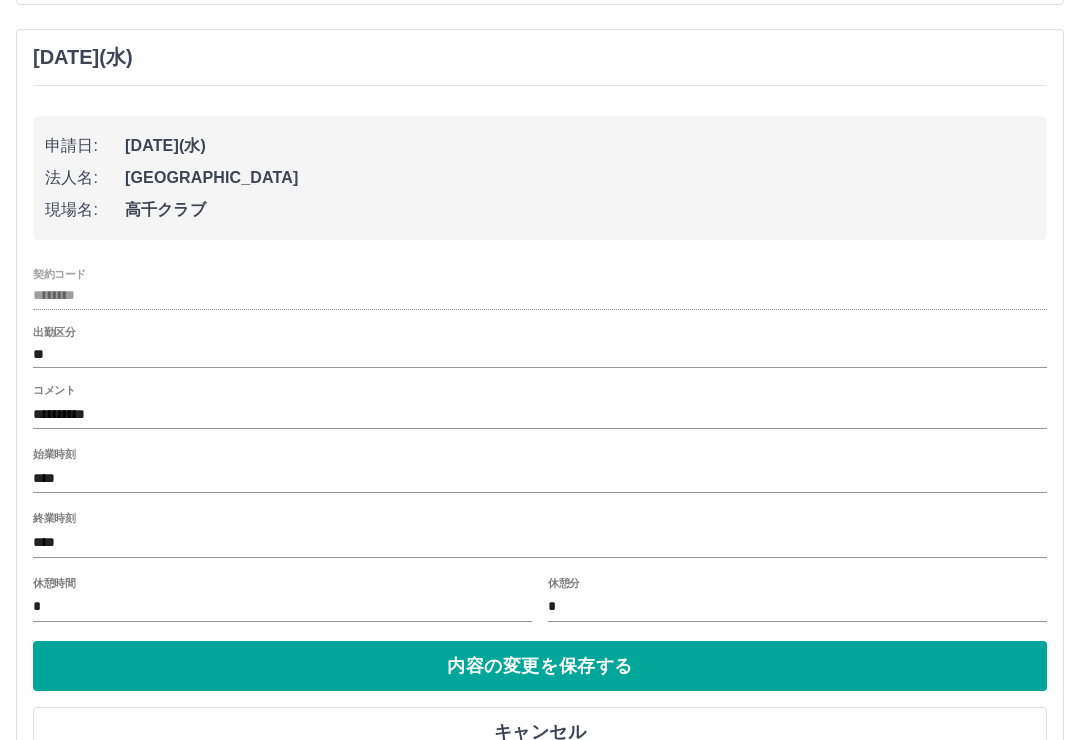 scroll, scrollTop: 577, scrollLeft: 0, axis: vertical 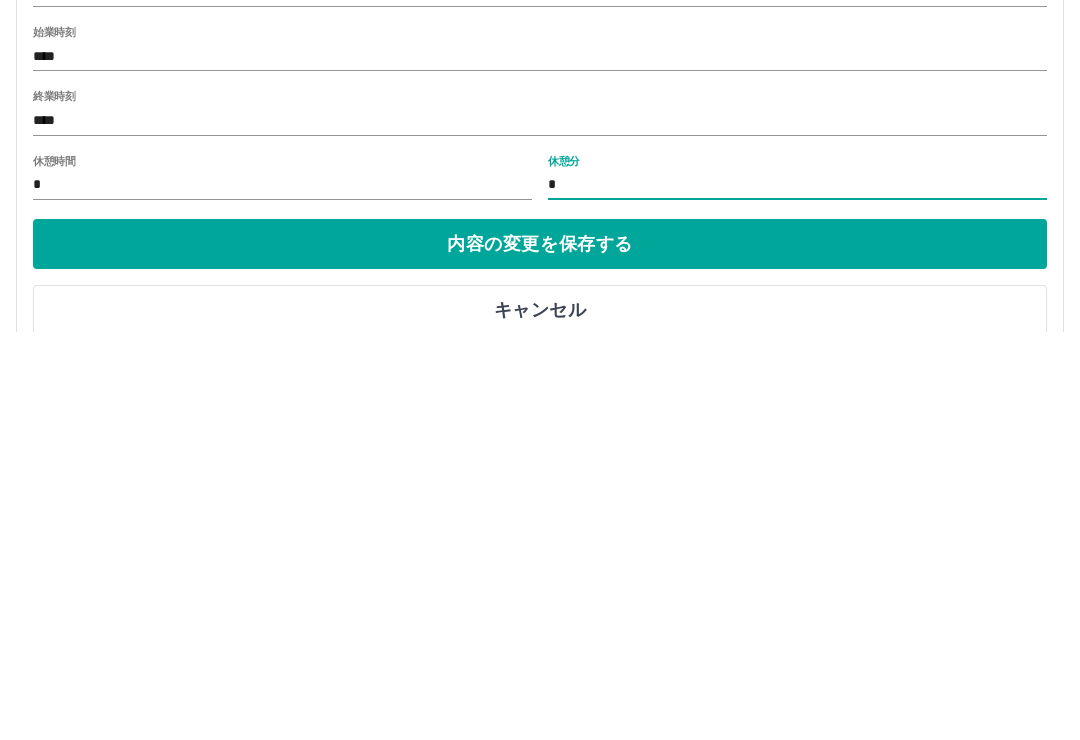 type on "**" 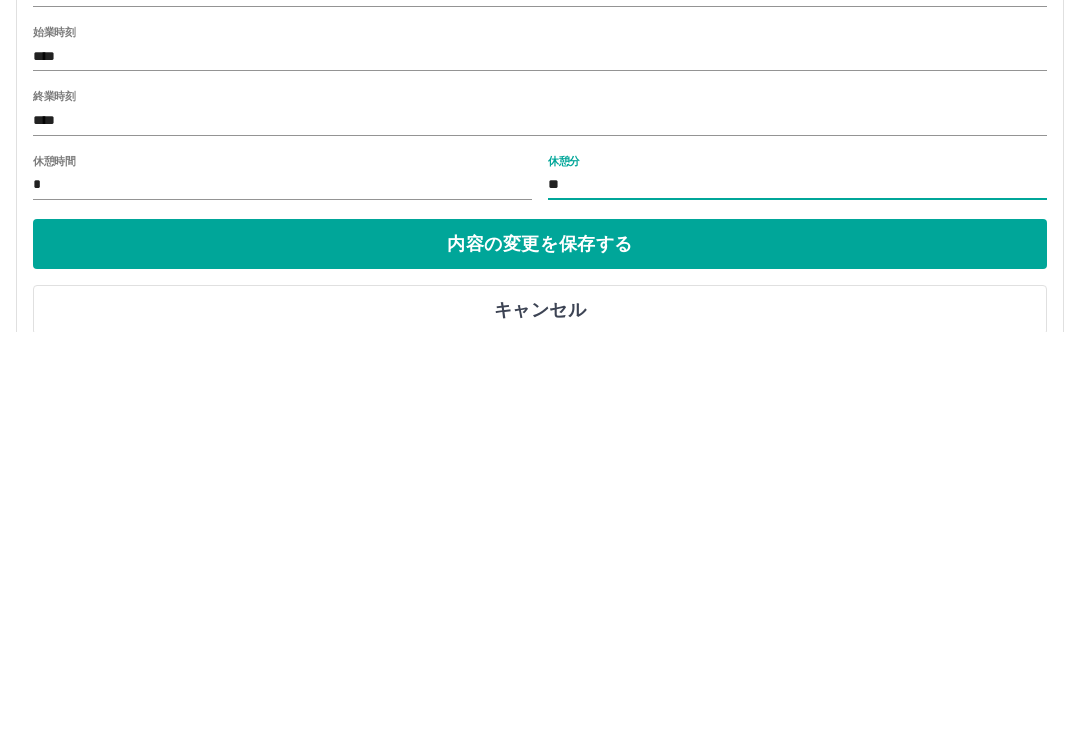 click on "**" at bounding box center [797, 593] 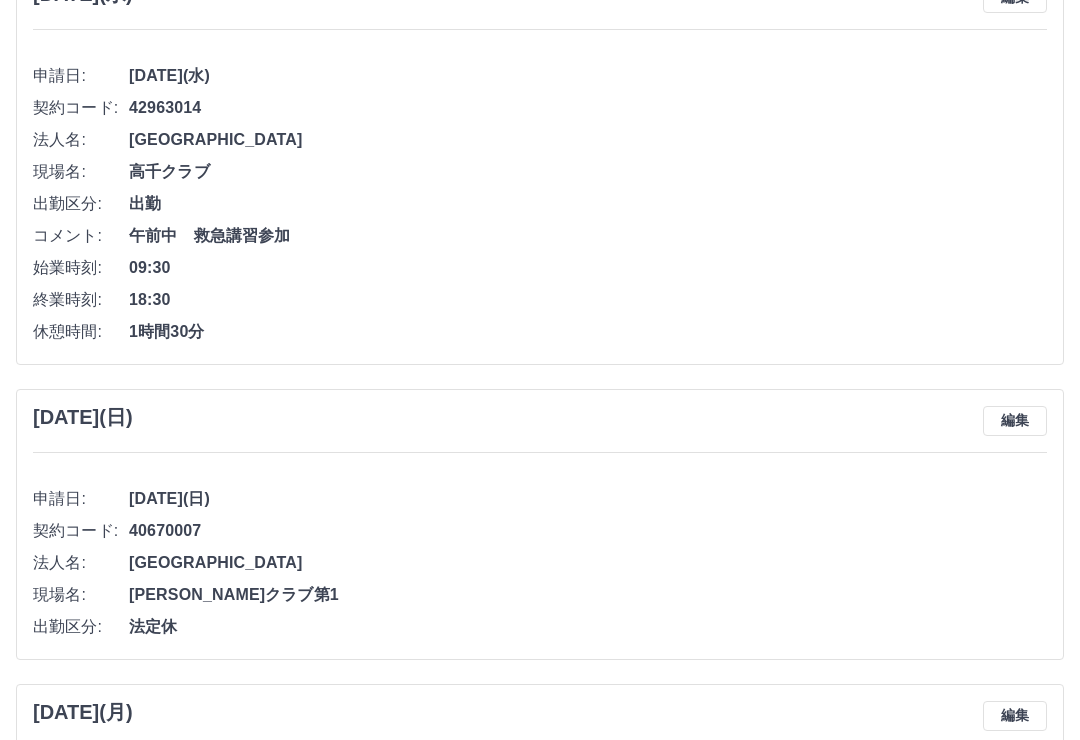 scroll, scrollTop: 639, scrollLeft: 0, axis: vertical 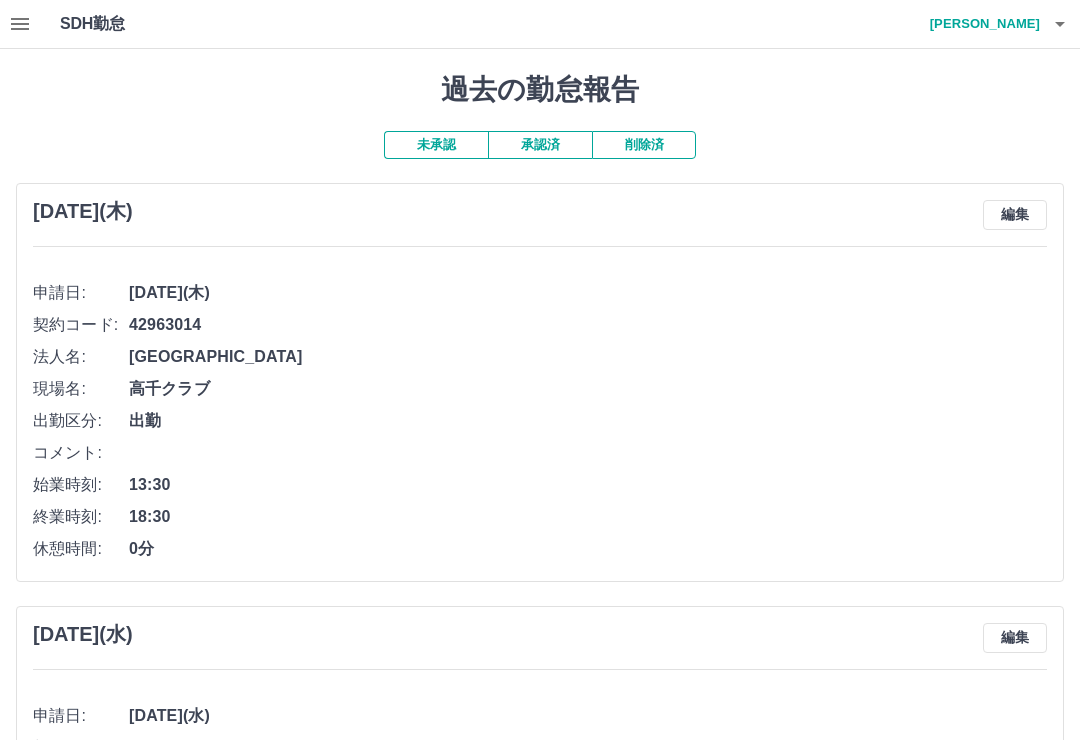 click 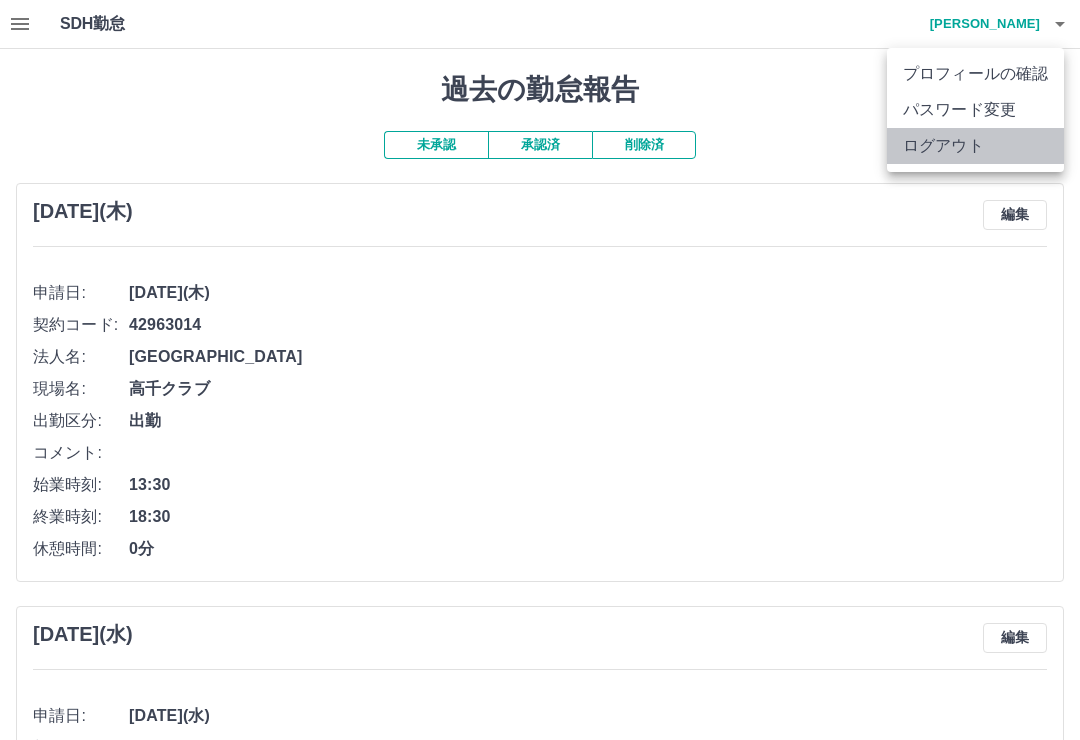 click on "ログアウト" at bounding box center (975, 146) 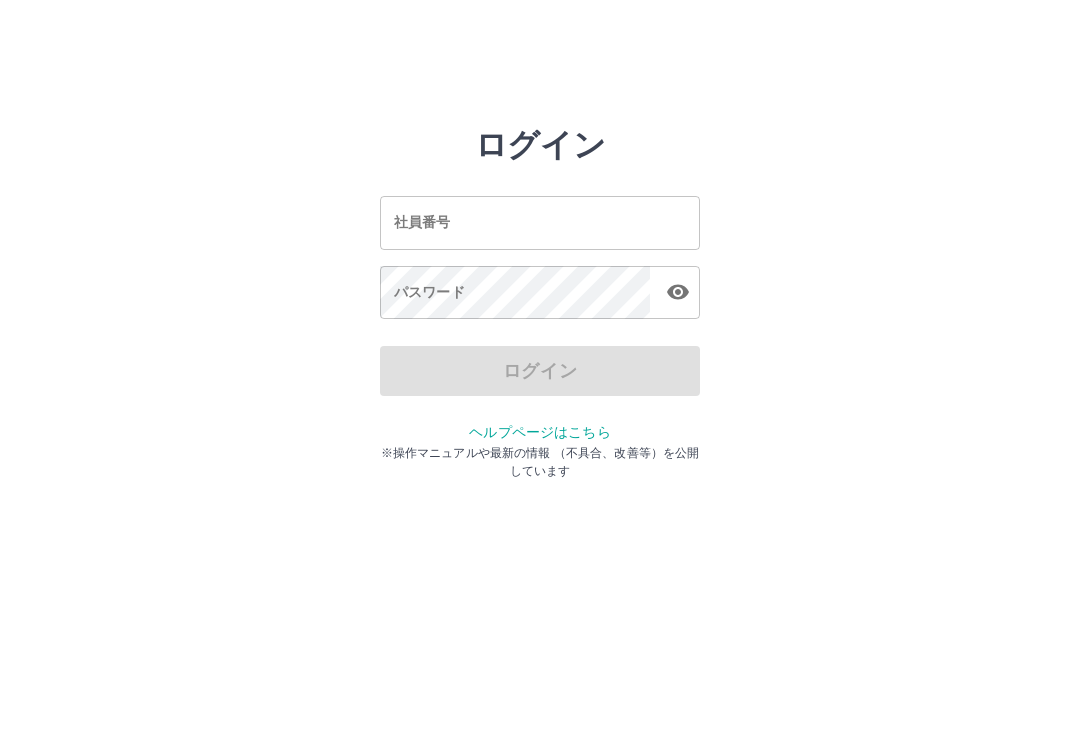 scroll, scrollTop: 0, scrollLeft: 0, axis: both 